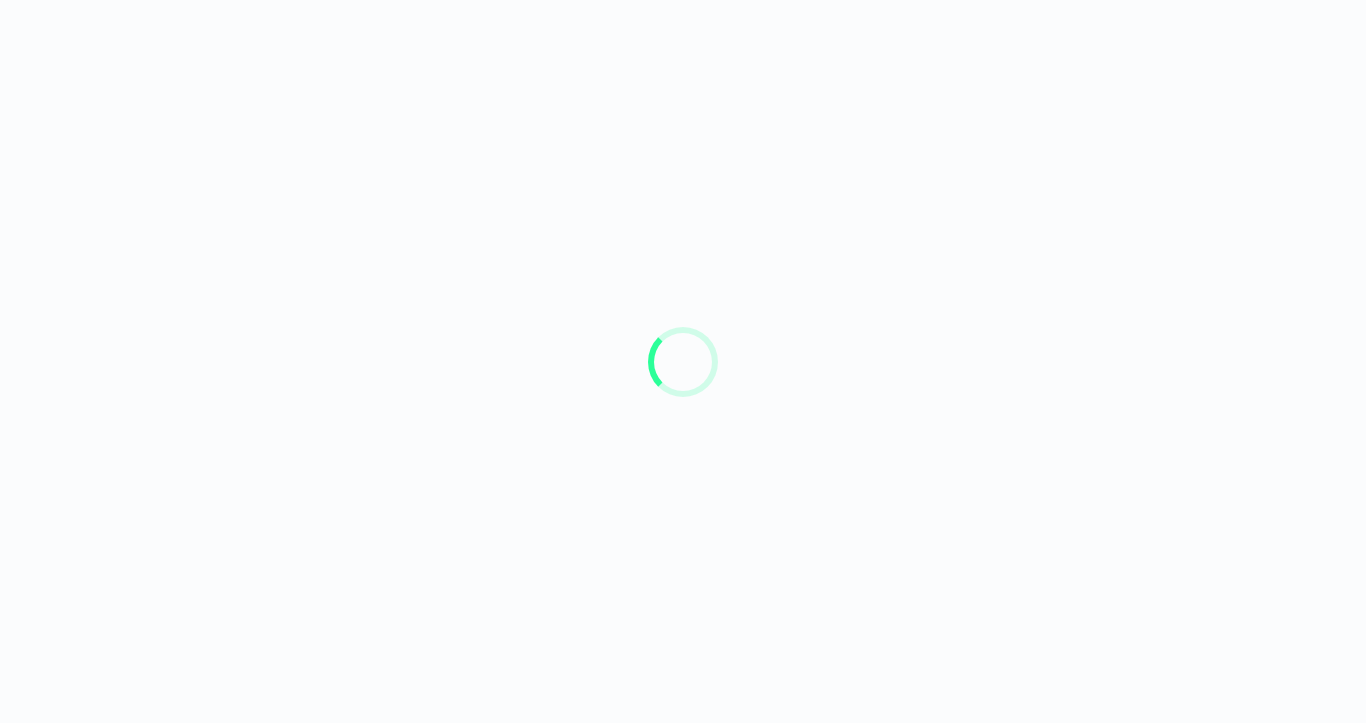 scroll, scrollTop: 0, scrollLeft: 0, axis: both 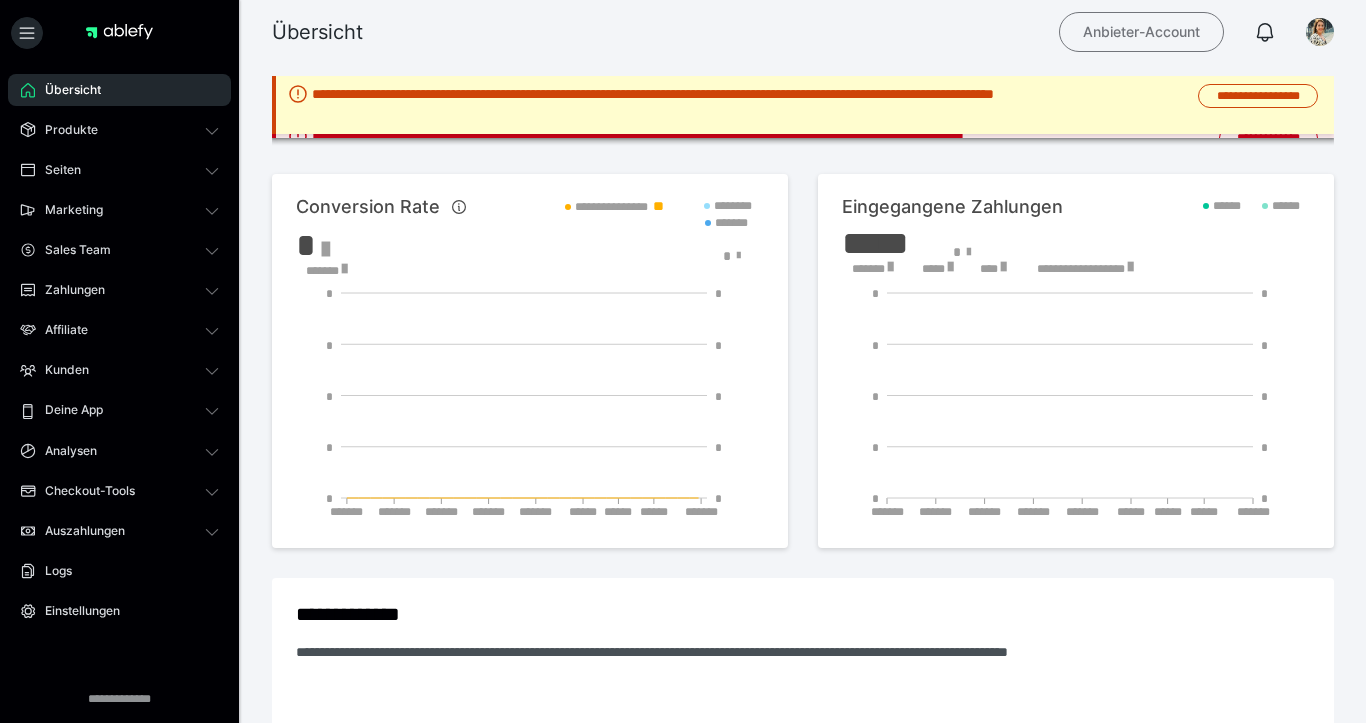 click on "Anbieter-Account" at bounding box center (1141, 32) 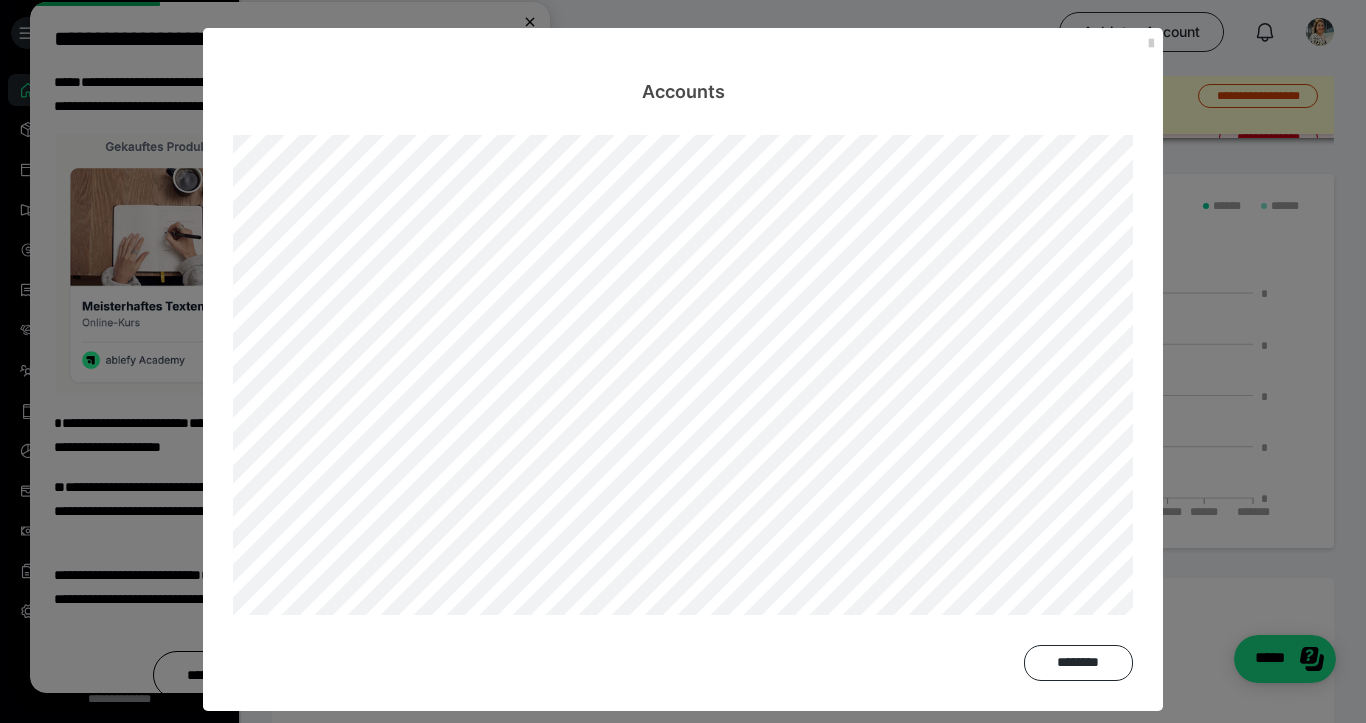 scroll, scrollTop: 0, scrollLeft: 0, axis: both 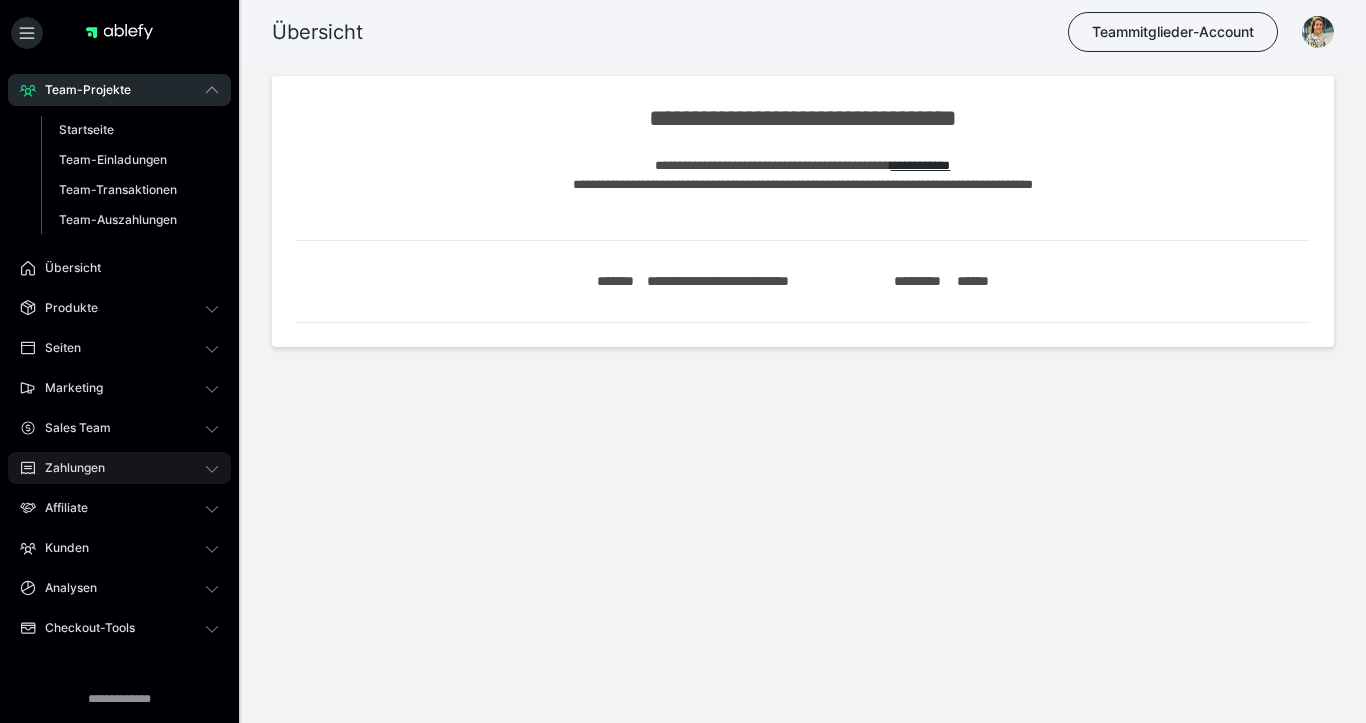 click on "Zahlungen" at bounding box center (68, 468) 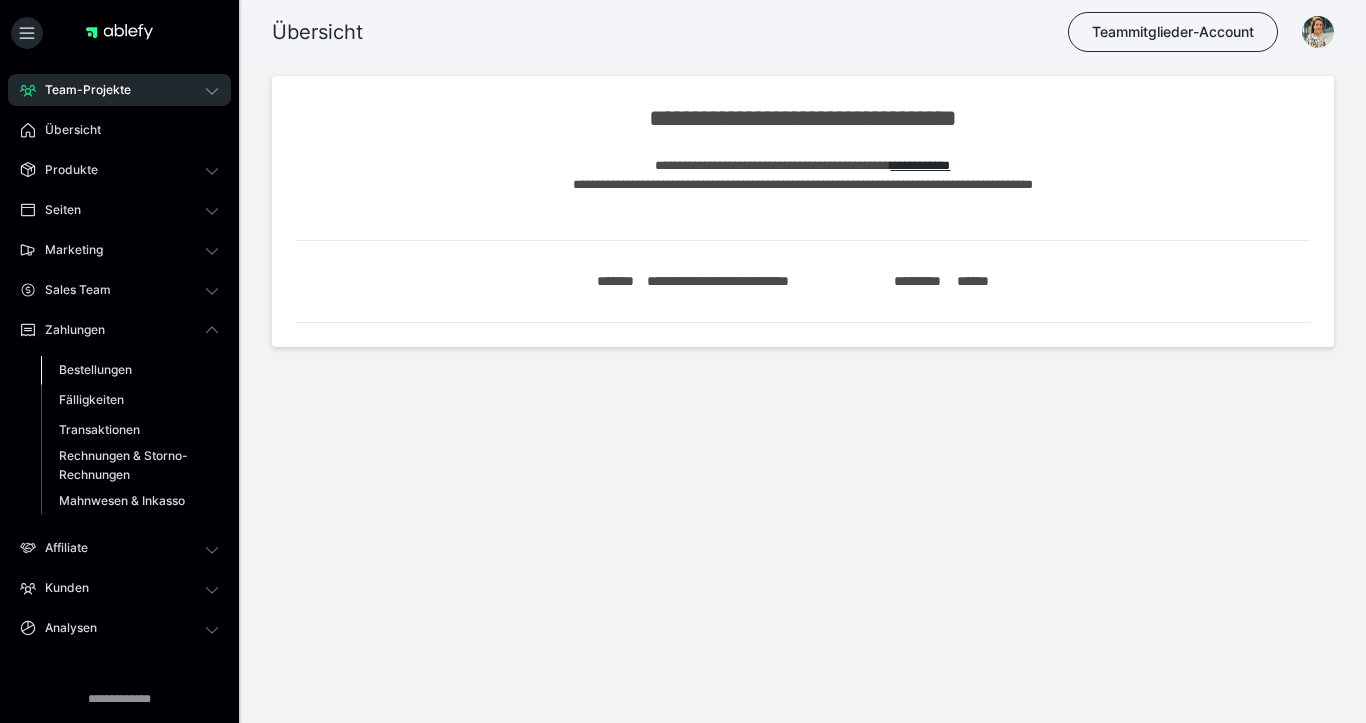 click on "Bestellungen" at bounding box center [95, 369] 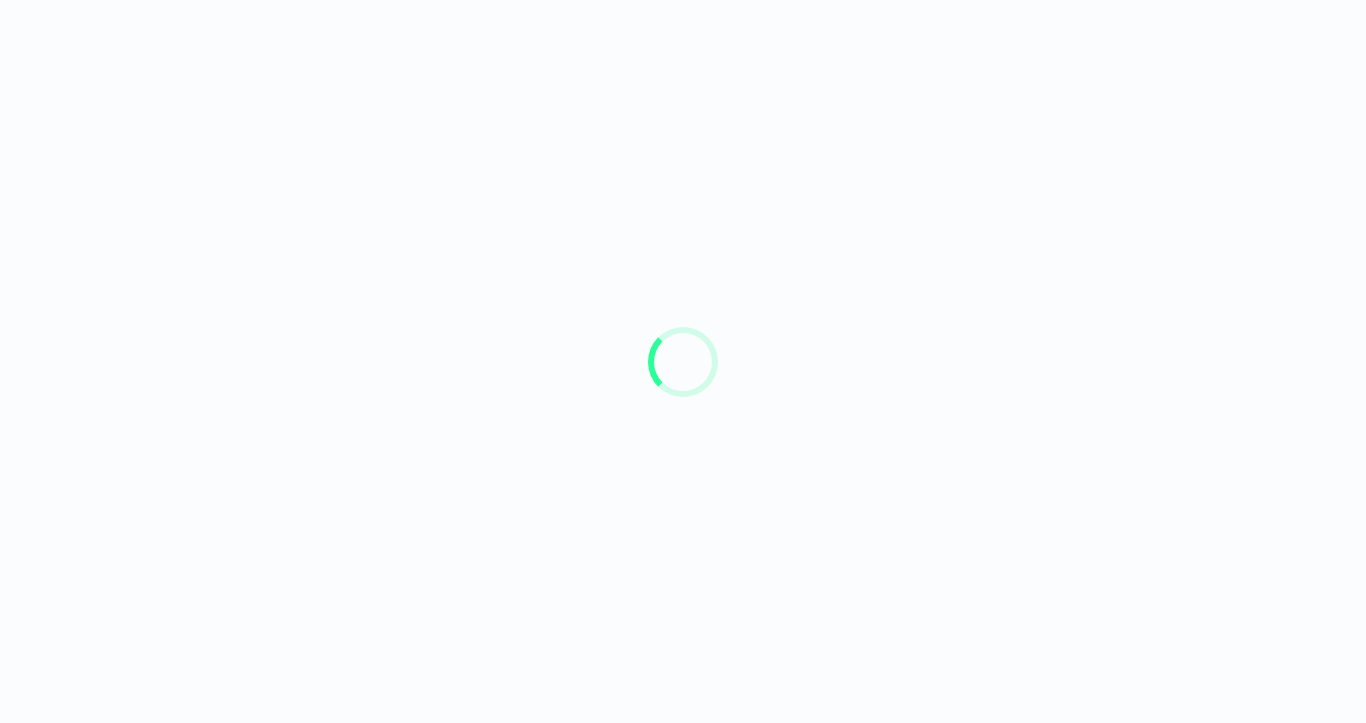 scroll, scrollTop: 0, scrollLeft: 0, axis: both 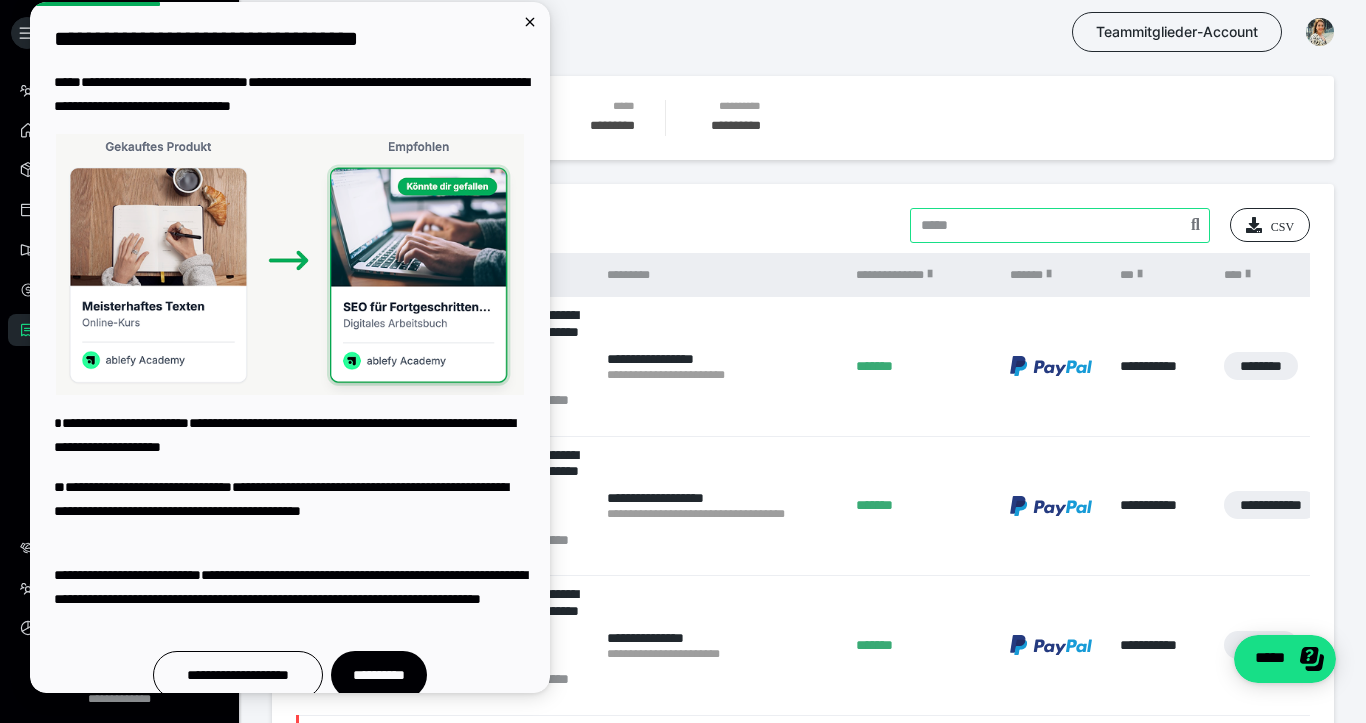 click at bounding box center (1060, 225) 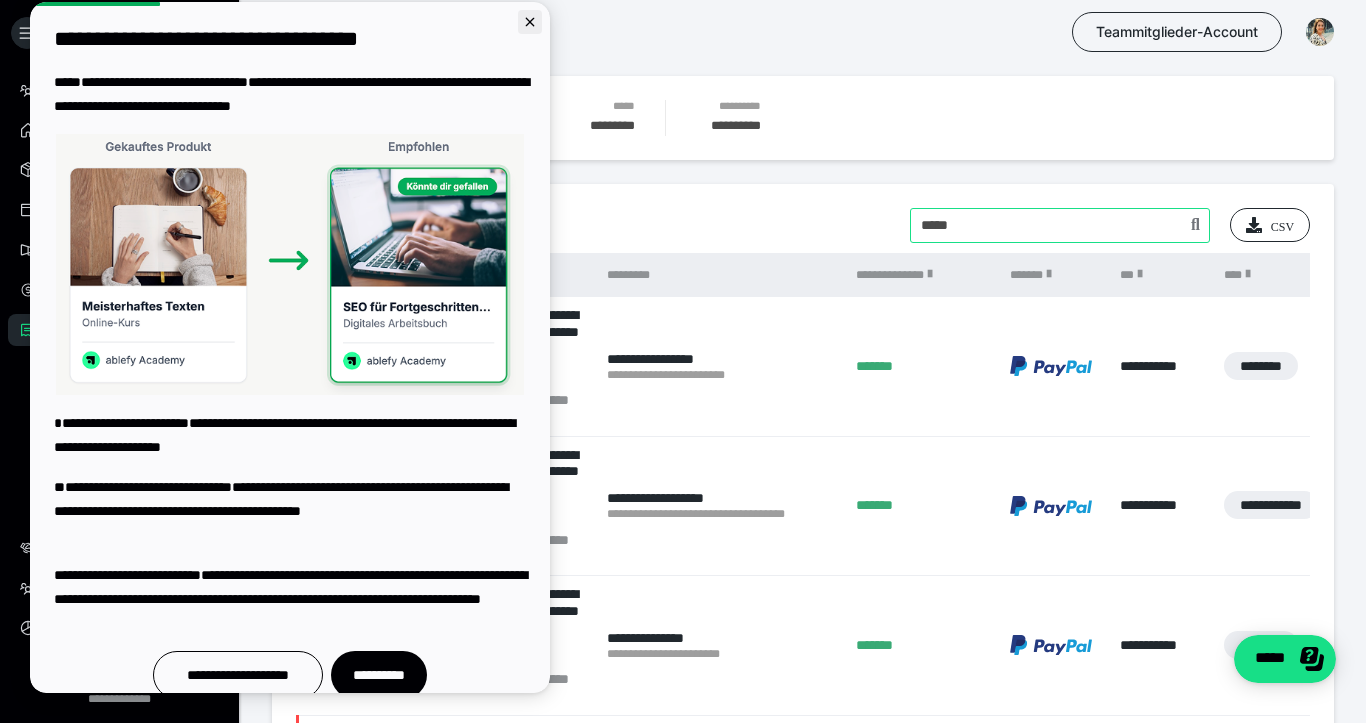 type on "*****" 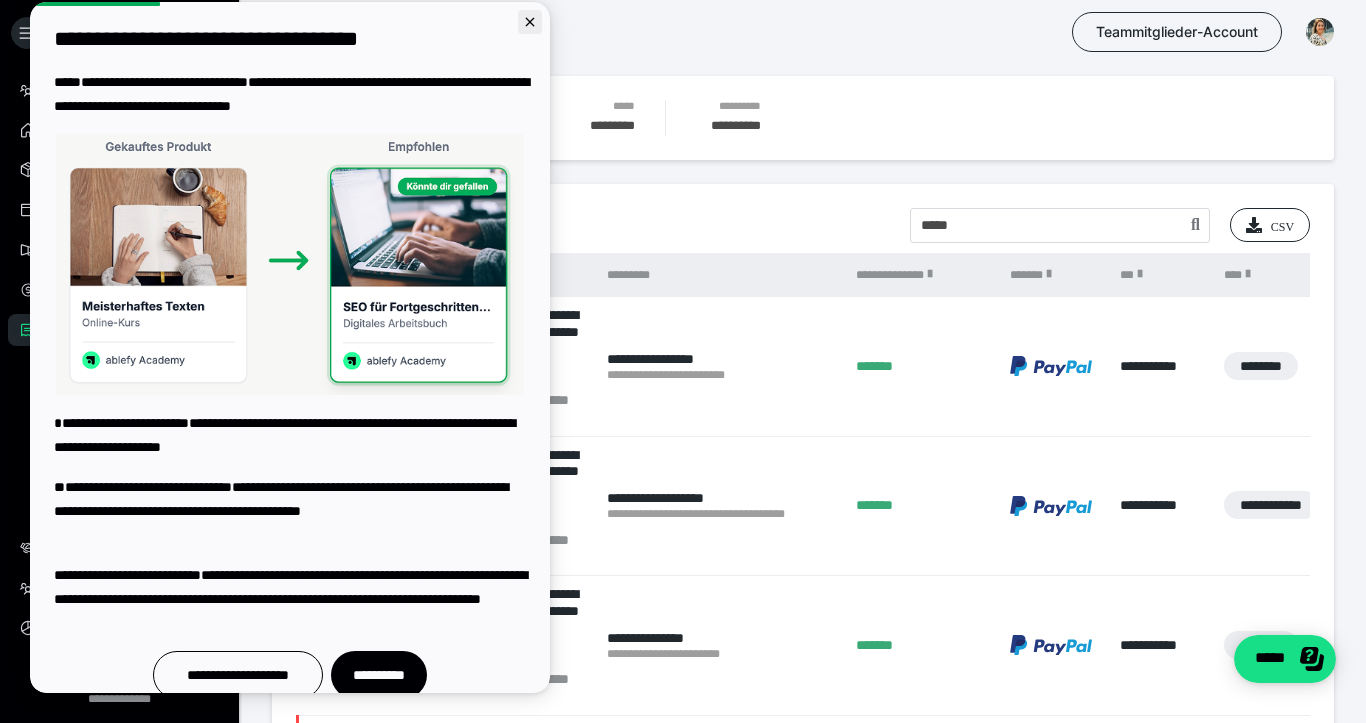 click 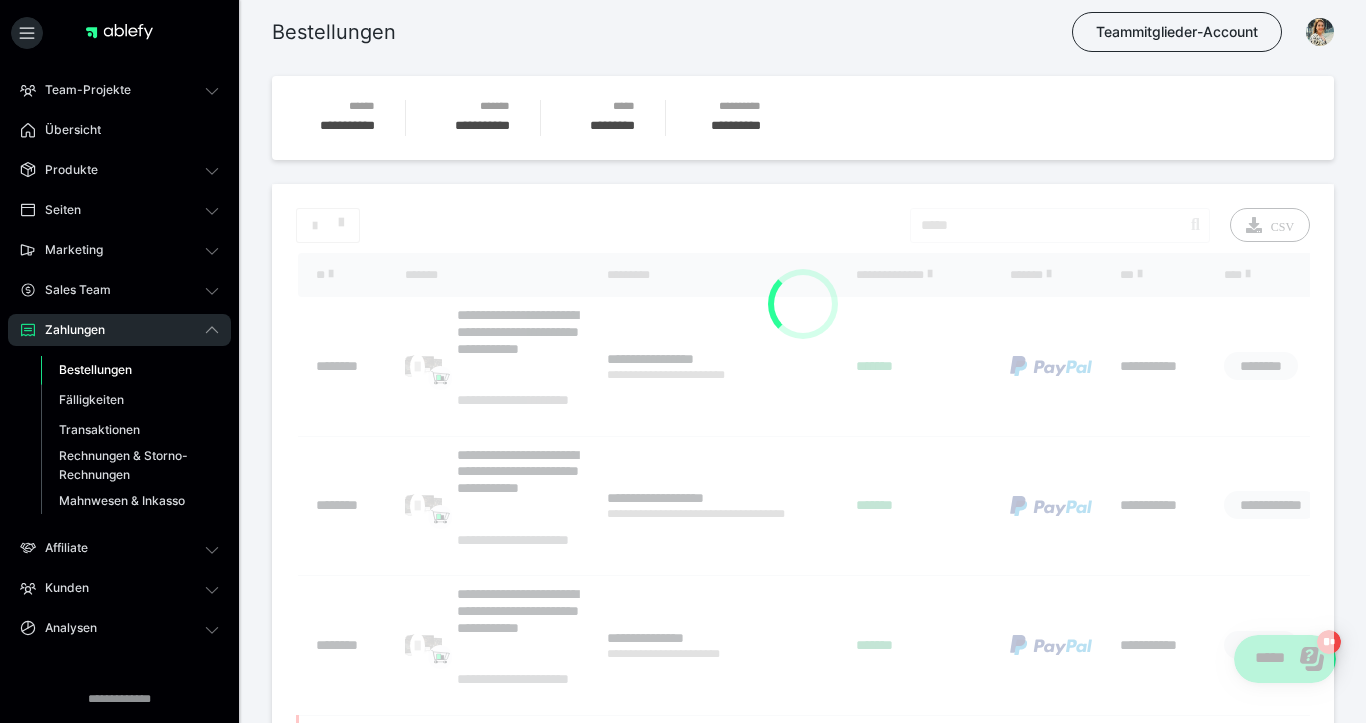 scroll, scrollTop: 0, scrollLeft: 0, axis: both 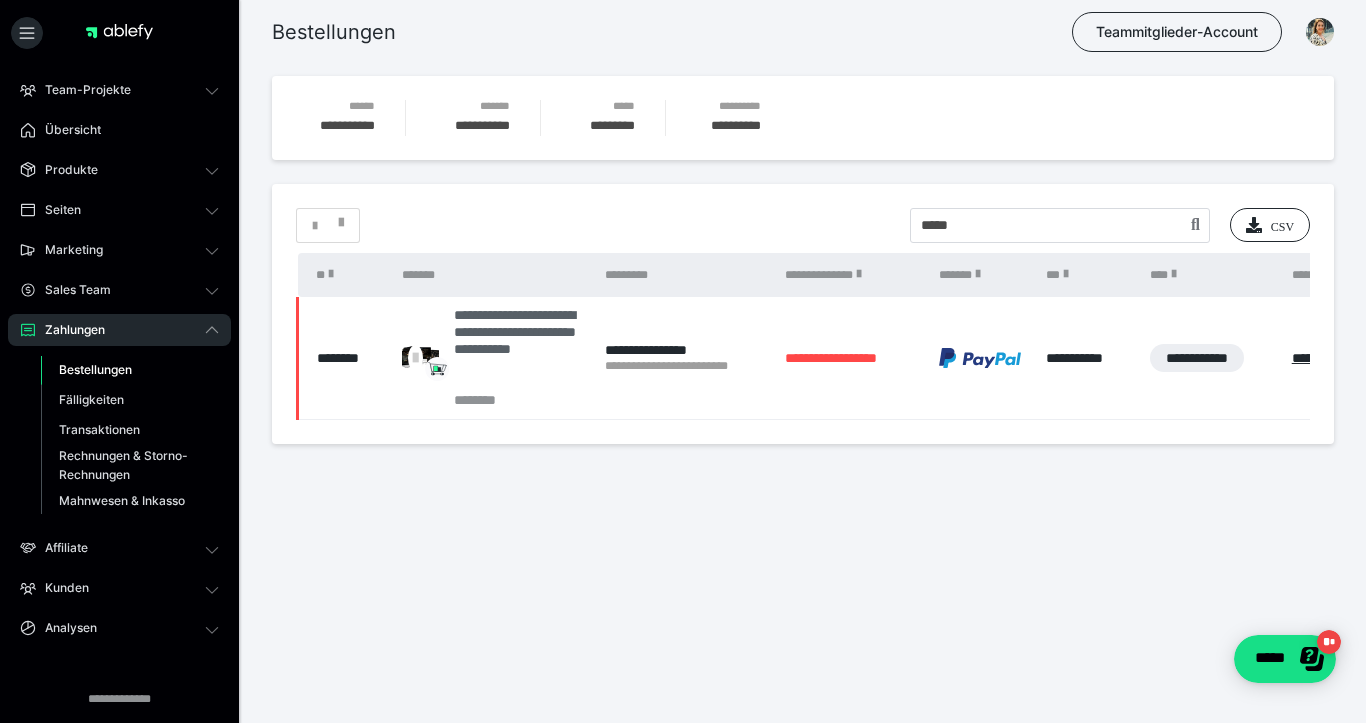 click on "**********" at bounding box center [519, 349] 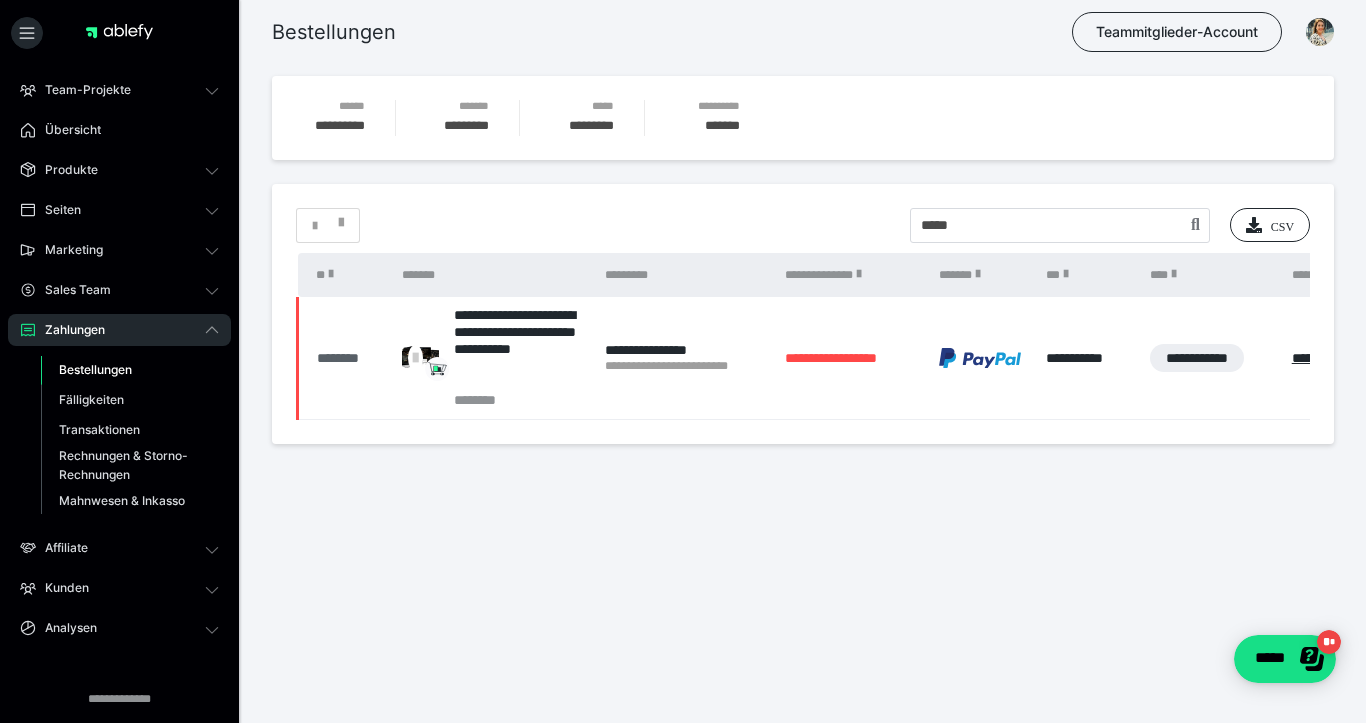 click on "********" at bounding box center [349, 358] 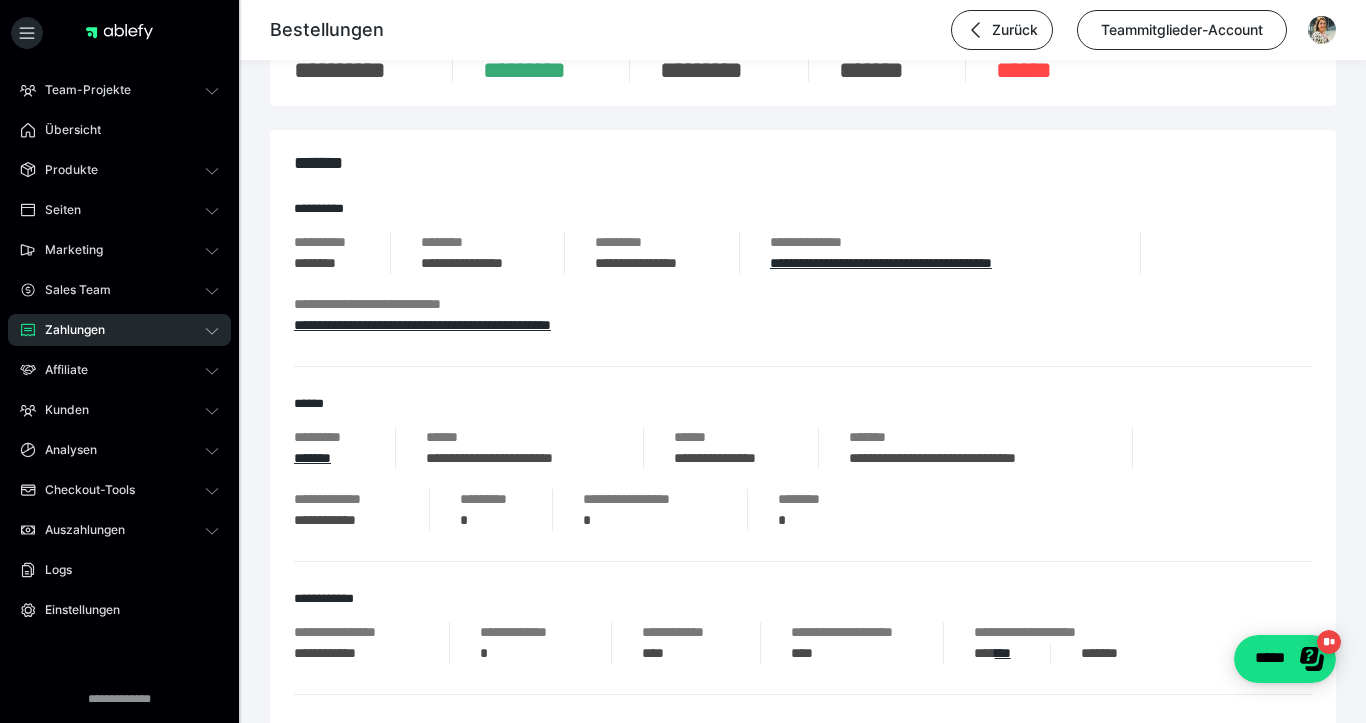 scroll, scrollTop: 149, scrollLeft: 0, axis: vertical 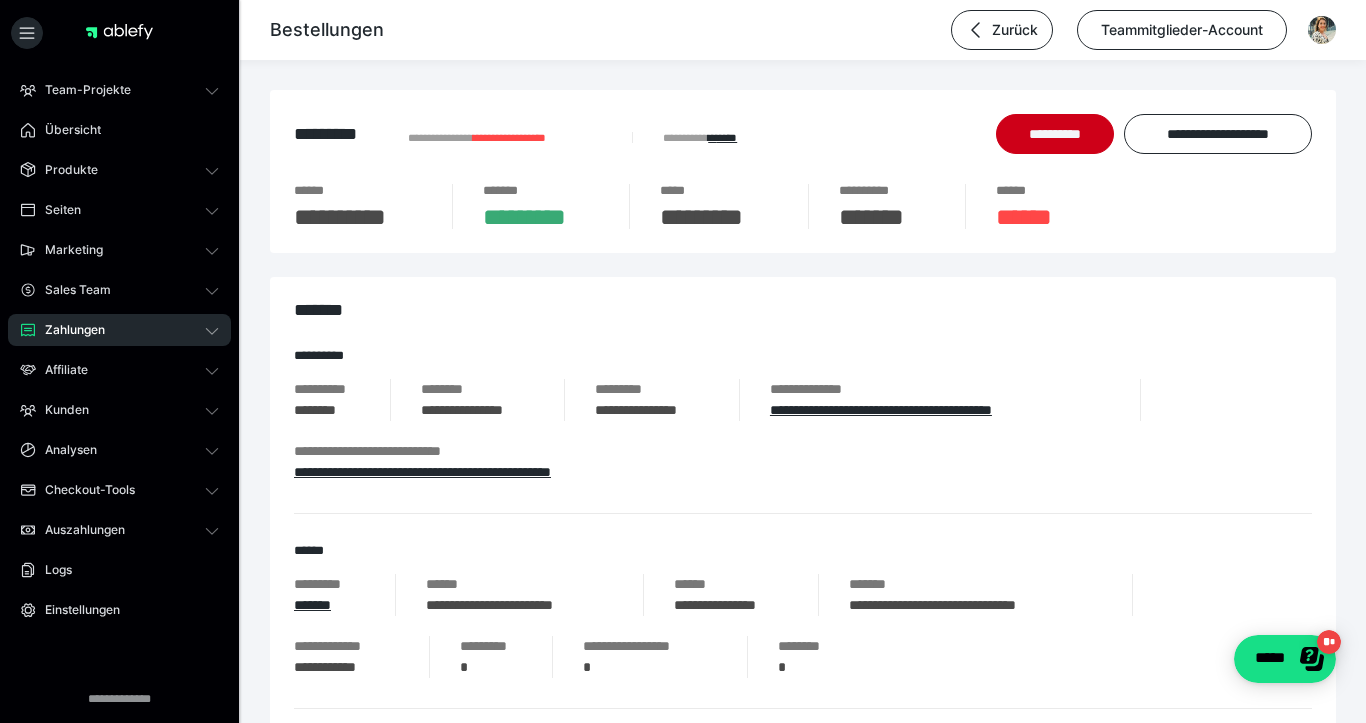 click on "Zahlungen" at bounding box center (68, 330) 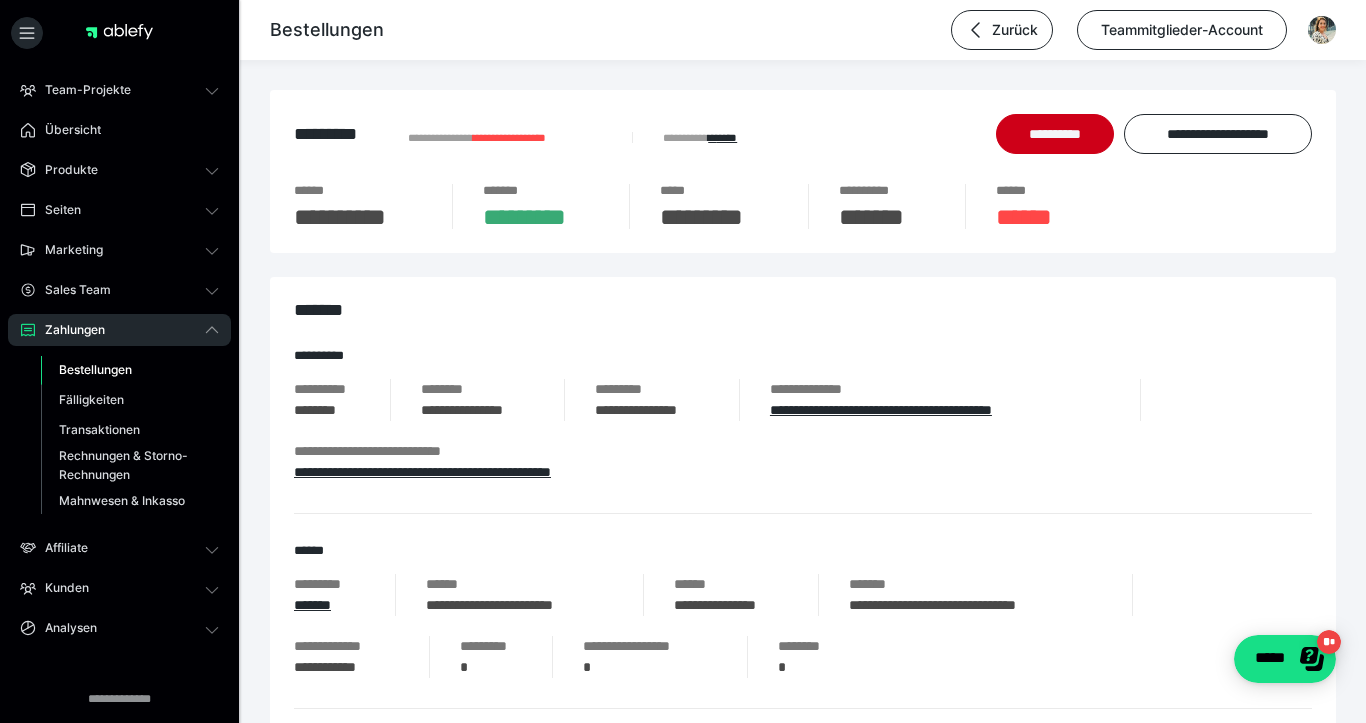 click on "Bestellungen" at bounding box center [95, 369] 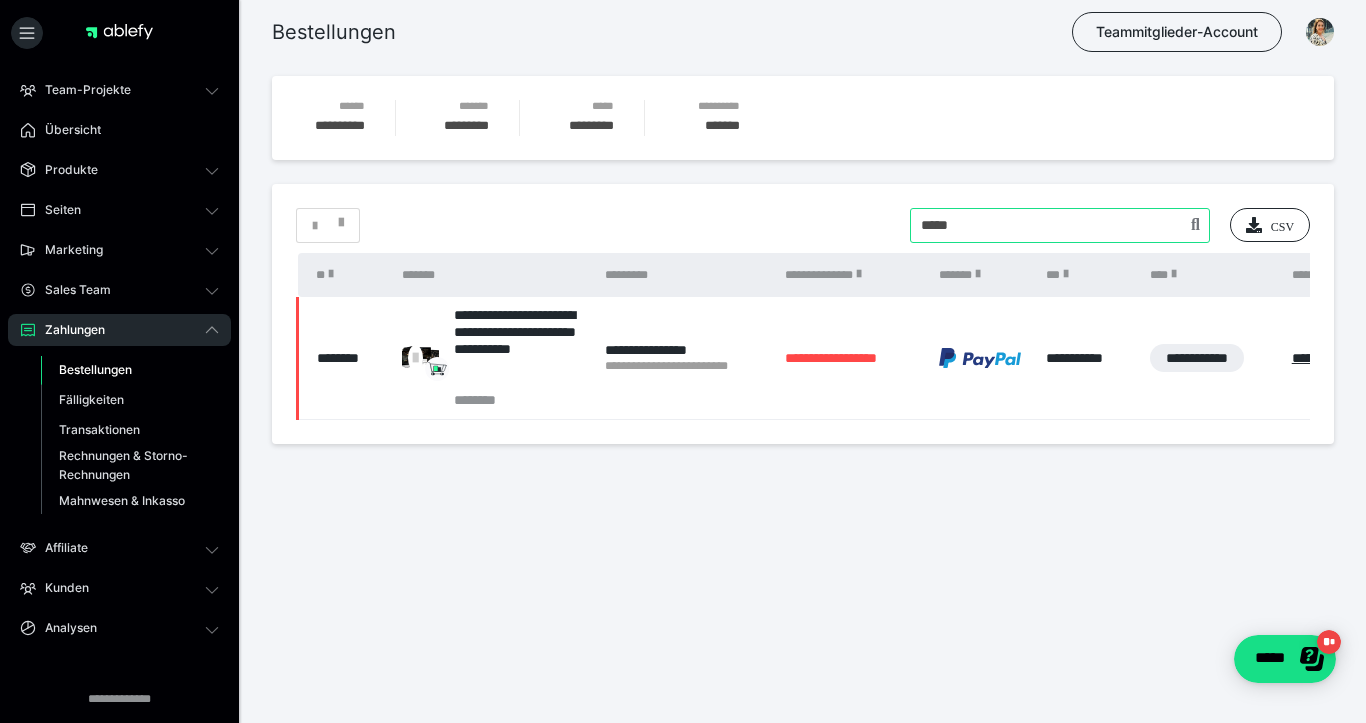 click at bounding box center (1060, 225) 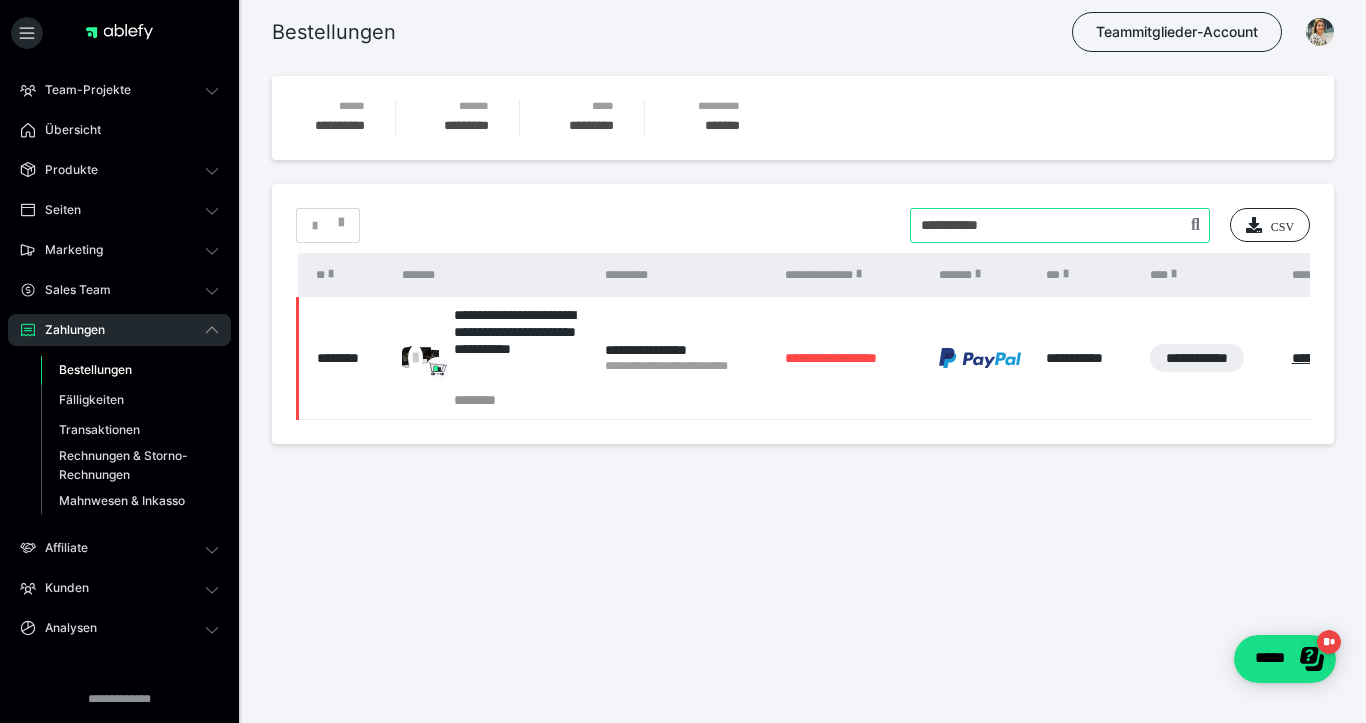 type on "**********" 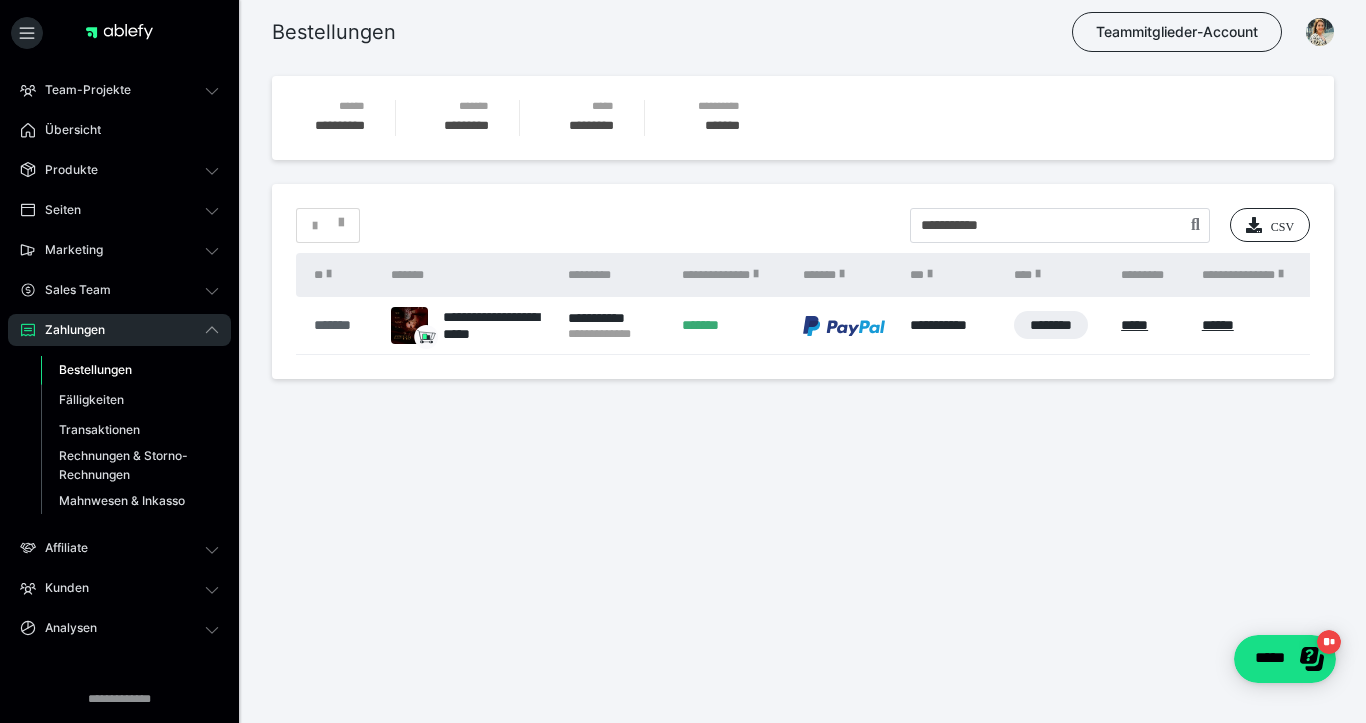 click on "*******" at bounding box center [342, 325] 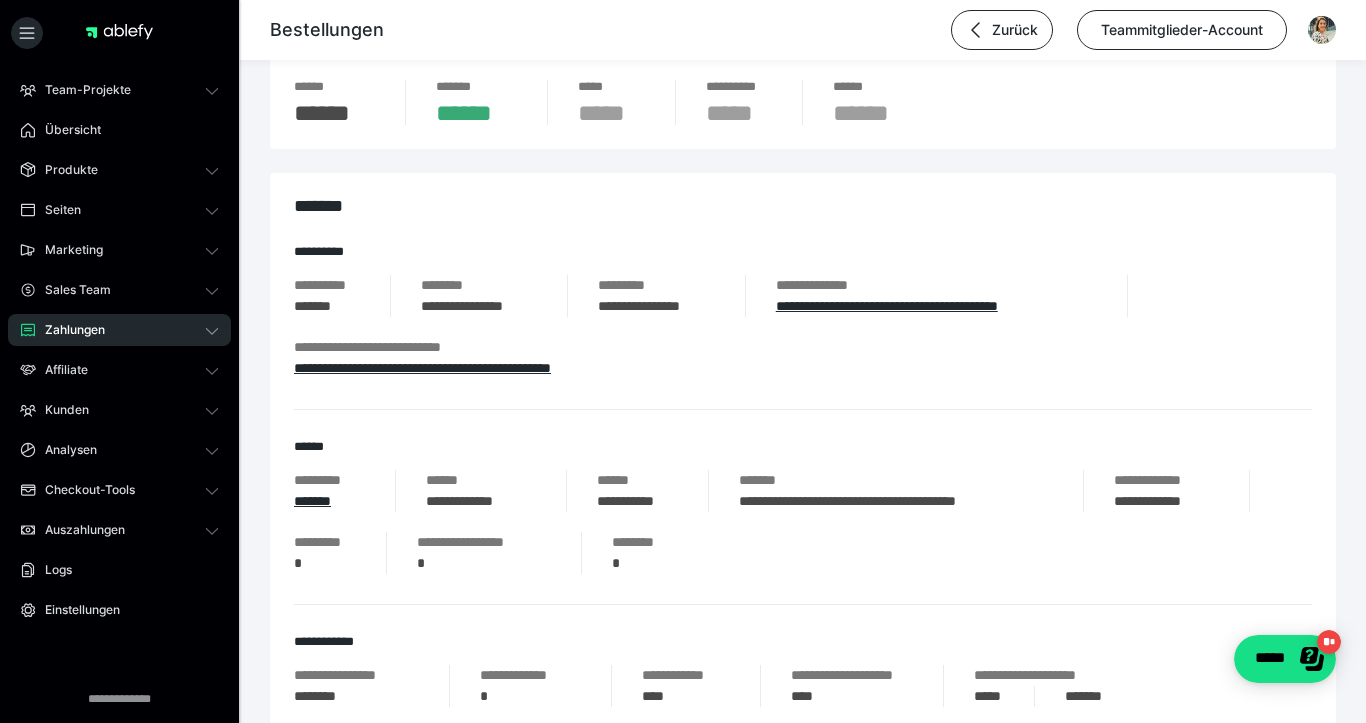 scroll, scrollTop: 97, scrollLeft: 0, axis: vertical 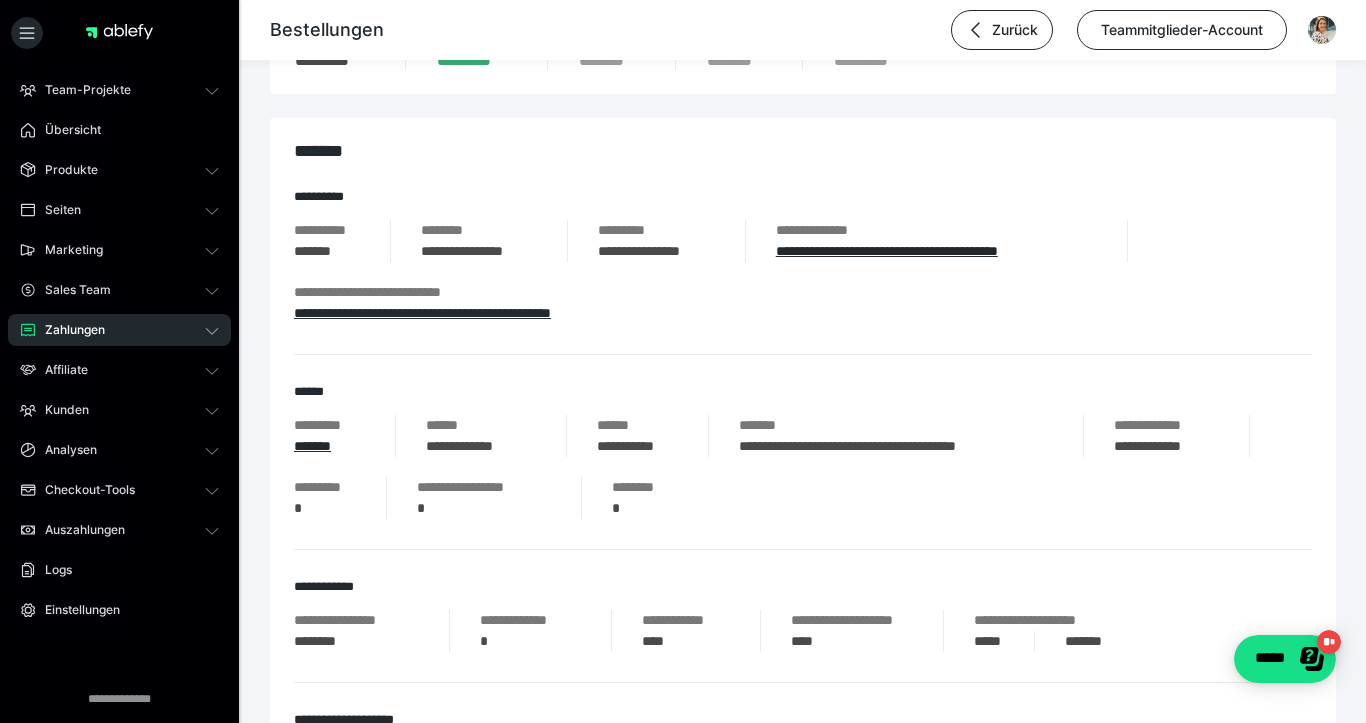 click on "**********" at bounding box center (896, 446) 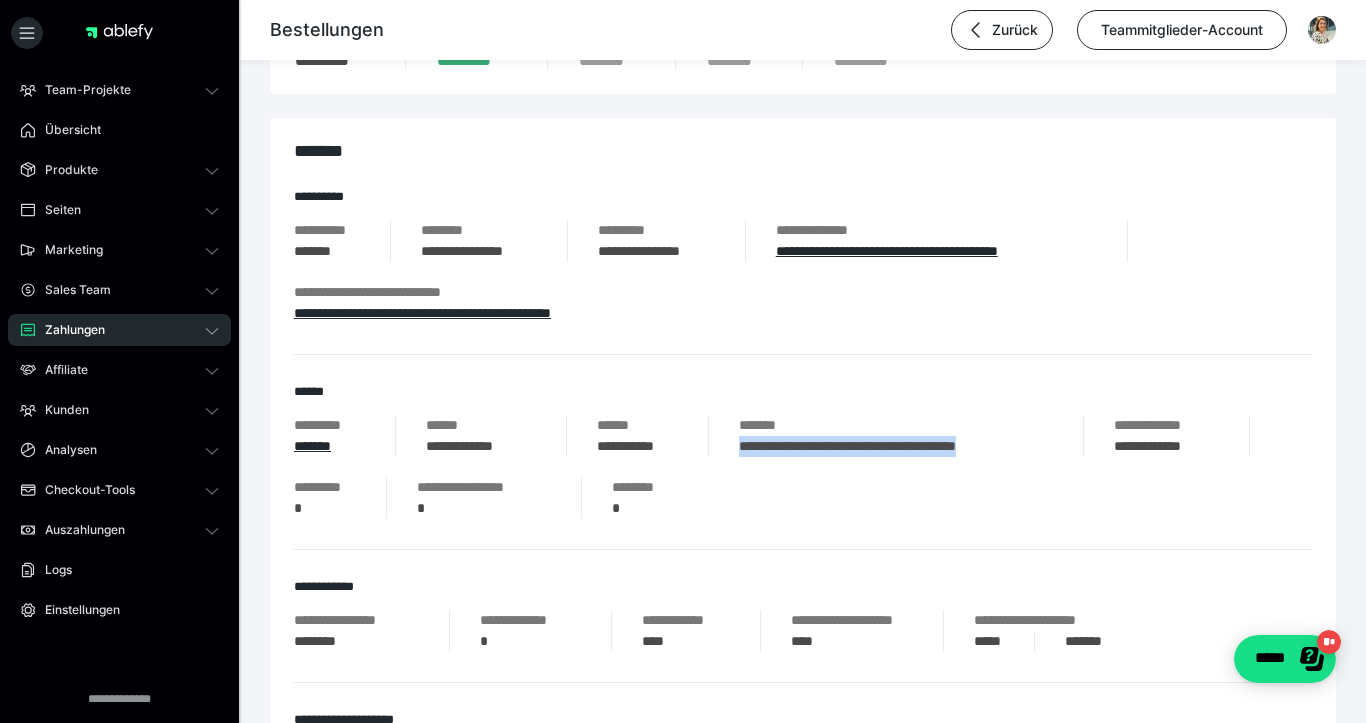 drag, startPoint x: 740, startPoint y: 449, endPoint x: 1050, endPoint y: 454, distance: 310.0403 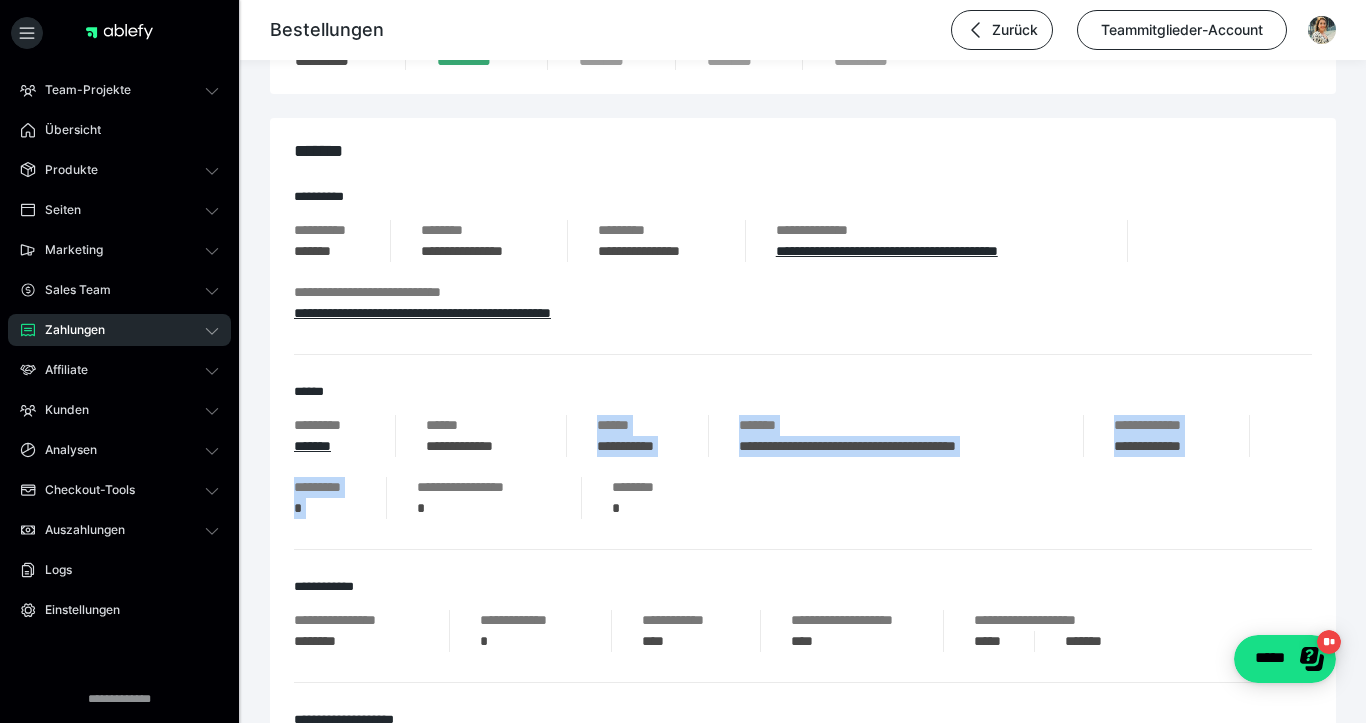 drag, startPoint x: 552, startPoint y: 447, endPoint x: 426, endPoint y: 446, distance: 126.00397 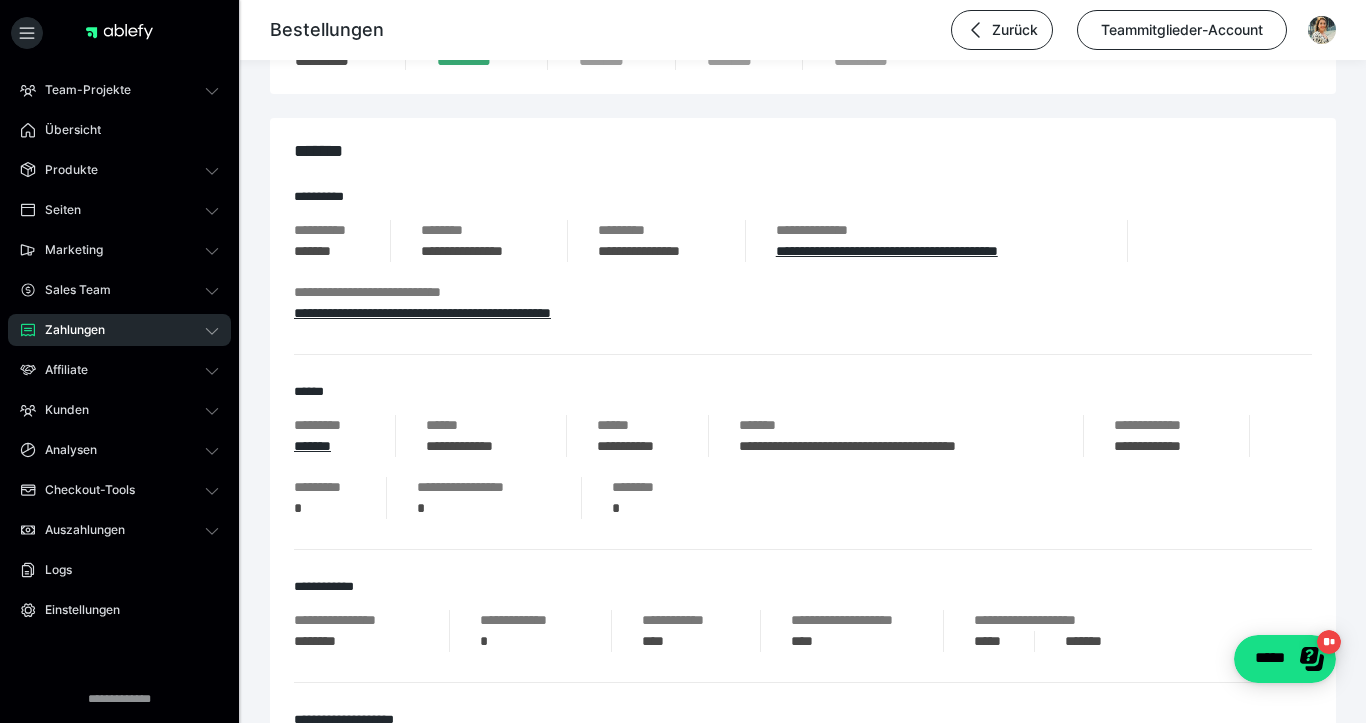 click on "**********" at bounding box center [803, 467] 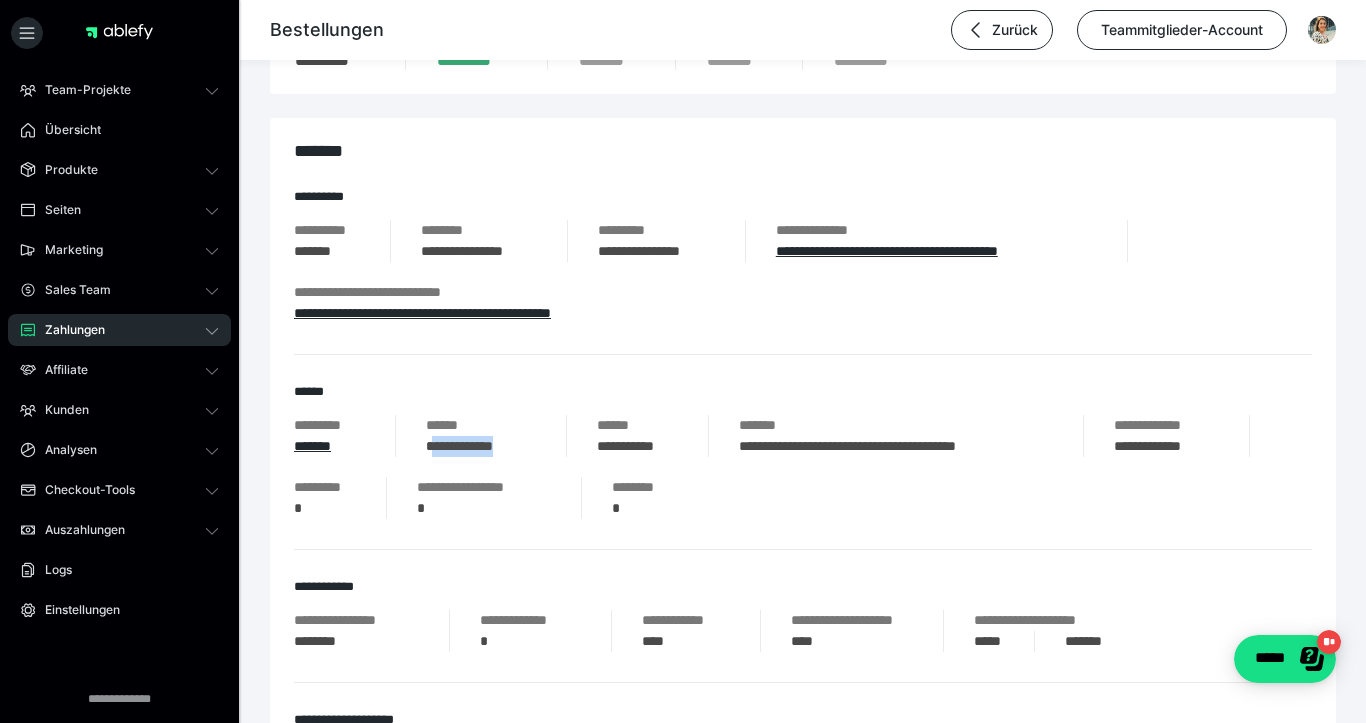 drag, startPoint x: 541, startPoint y: 452, endPoint x: 430, endPoint y: 450, distance: 111.01801 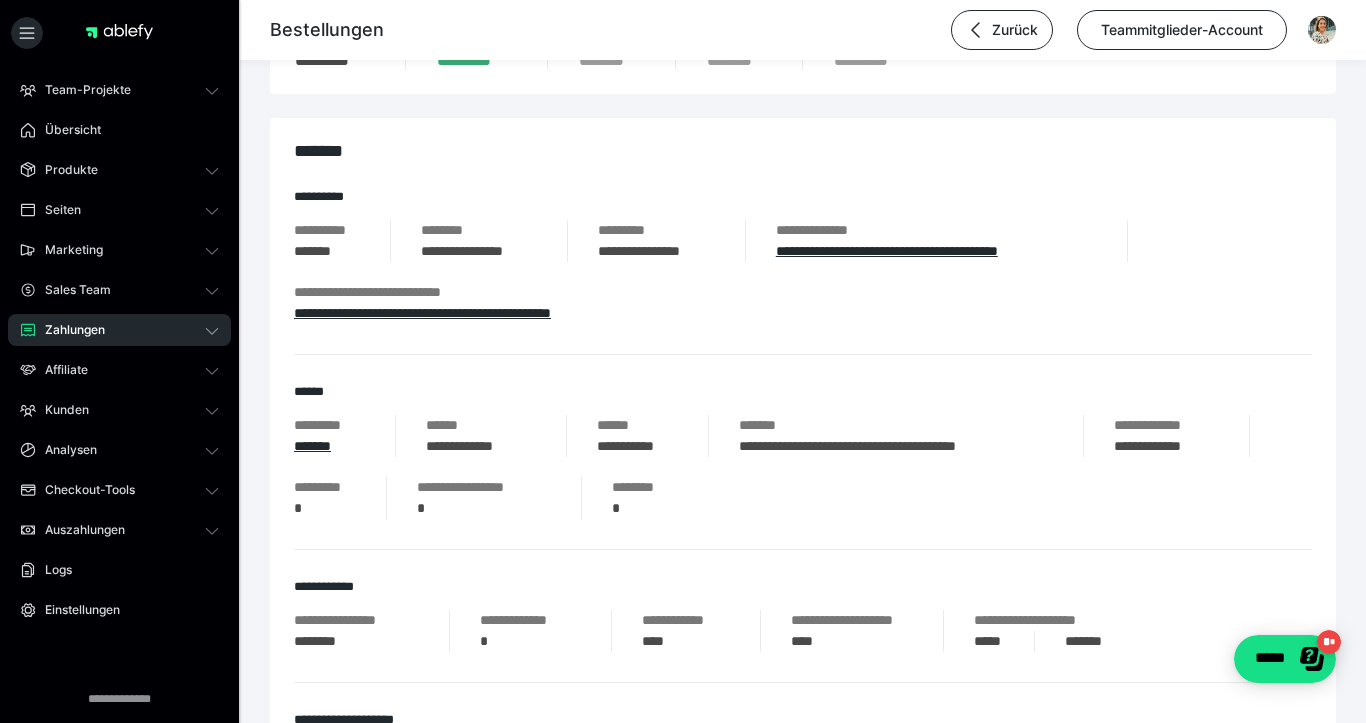 click on "**********" at bounding box center (481, 446) 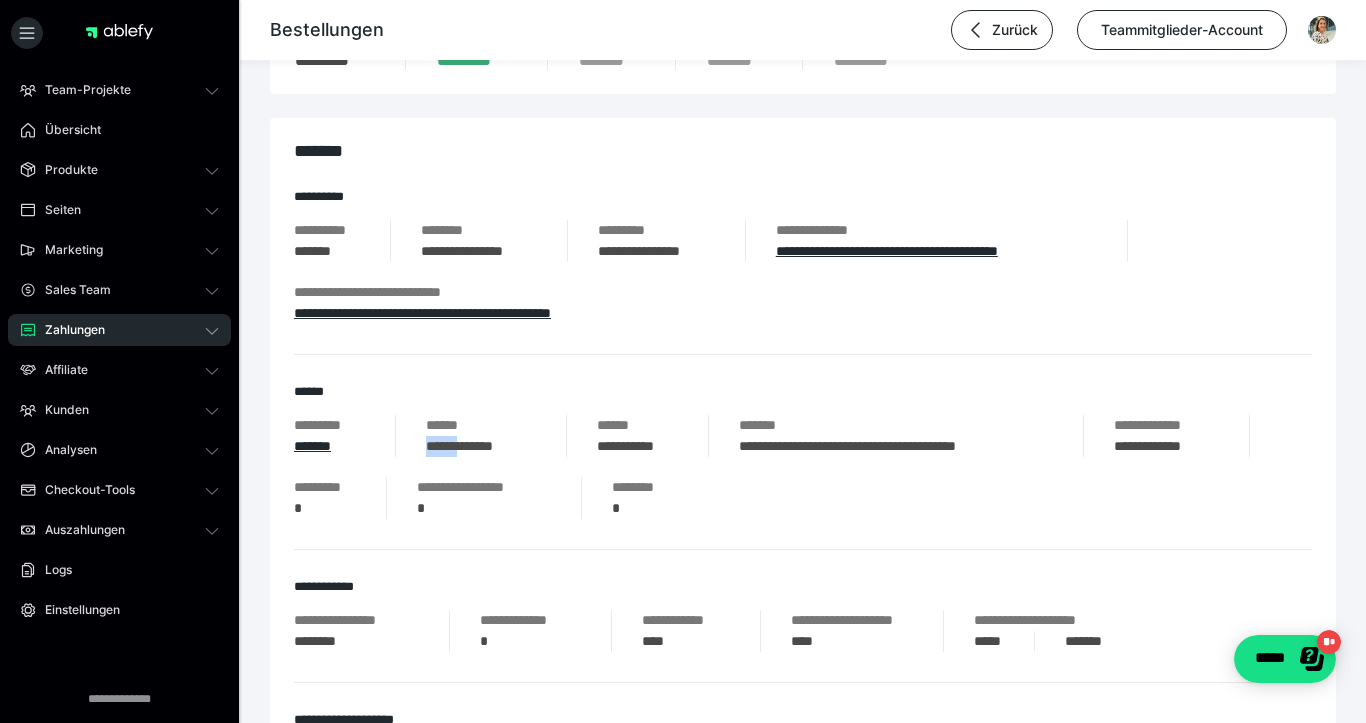 click on "**********" at bounding box center [481, 446] 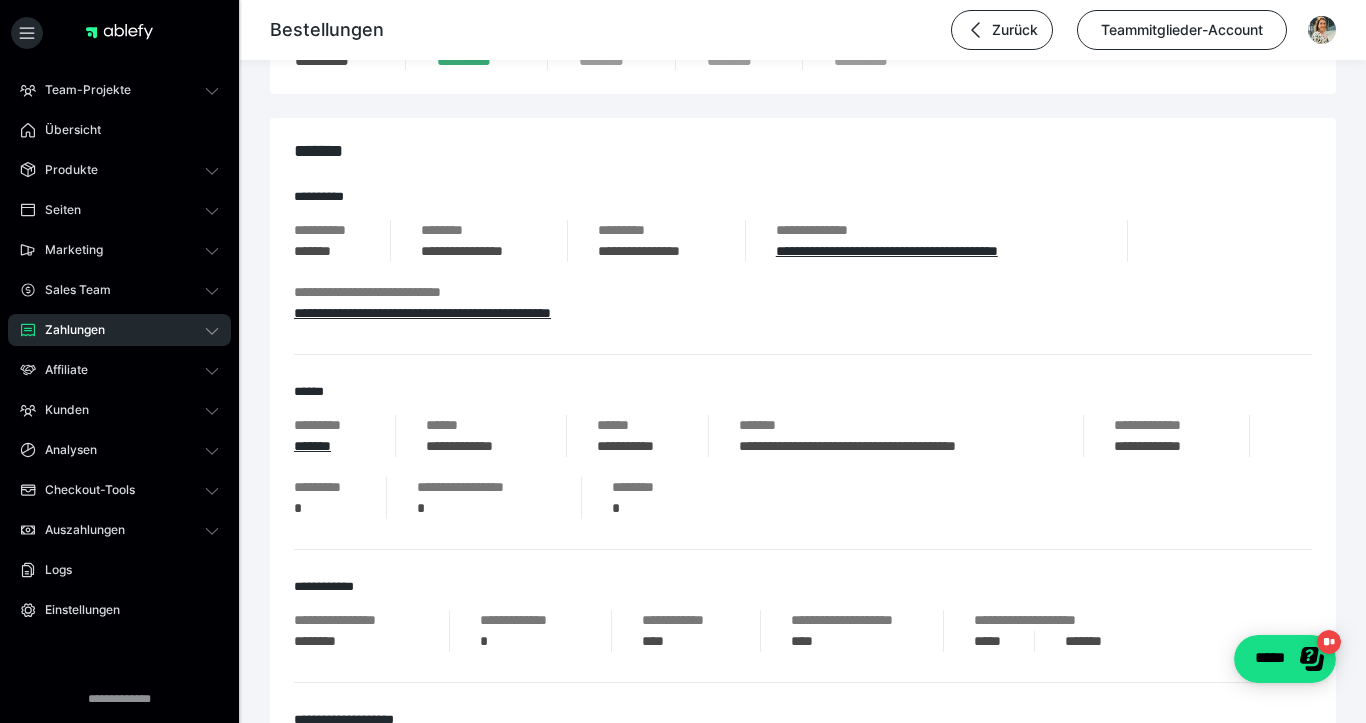 click on "**********" at bounding box center [481, 446] 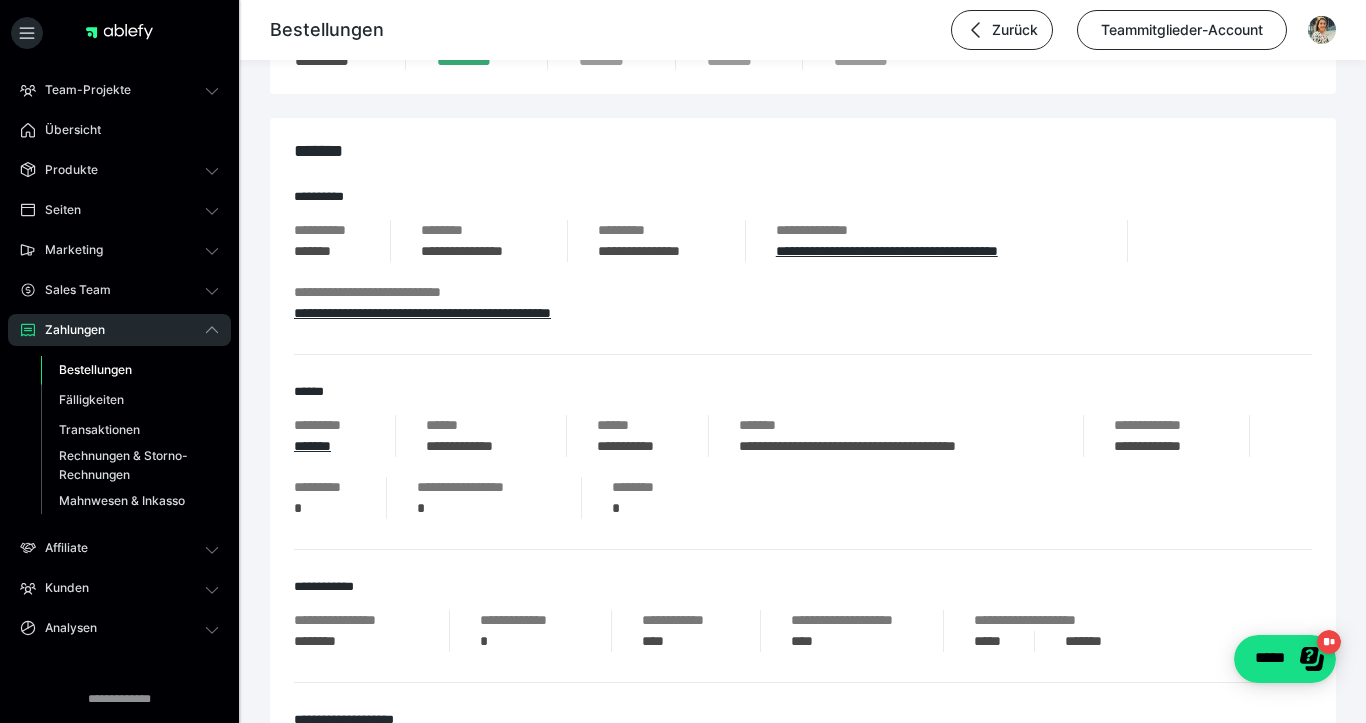 click on "Bestellungen" at bounding box center (95, 369) 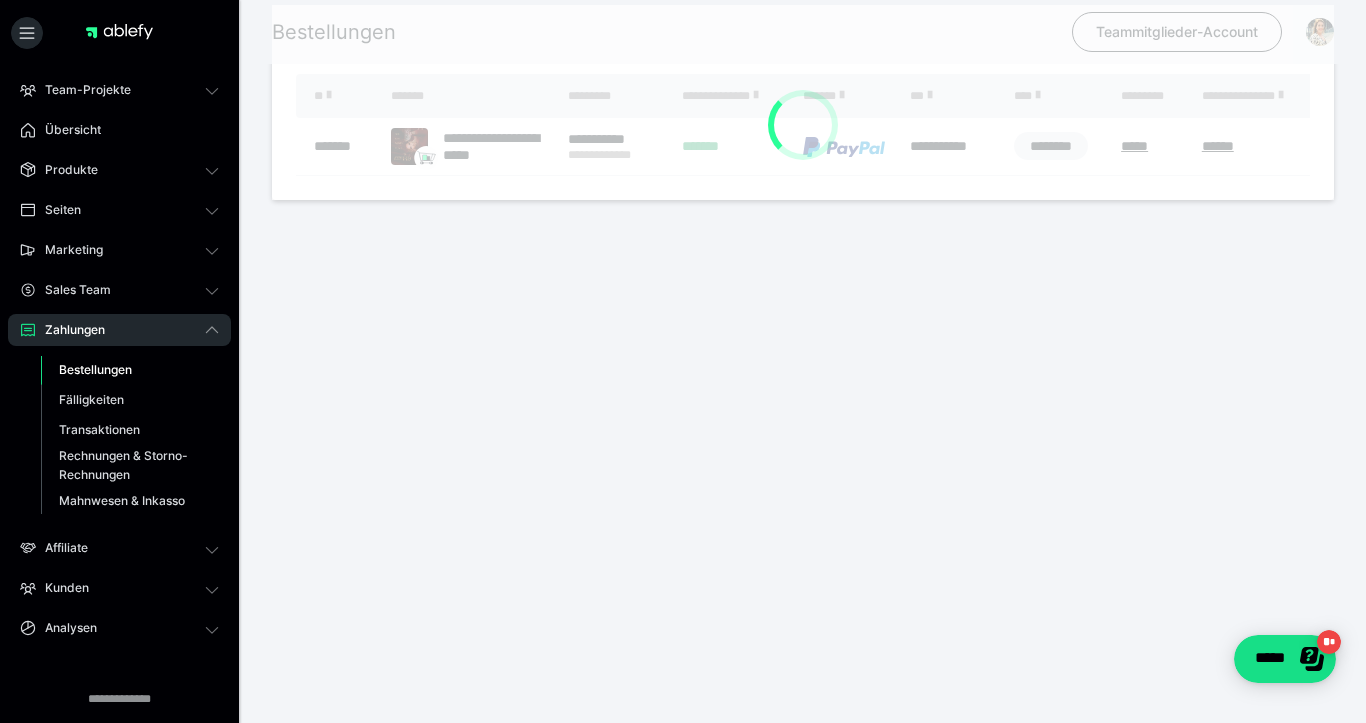 scroll, scrollTop: 0, scrollLeft: 0, axis: both 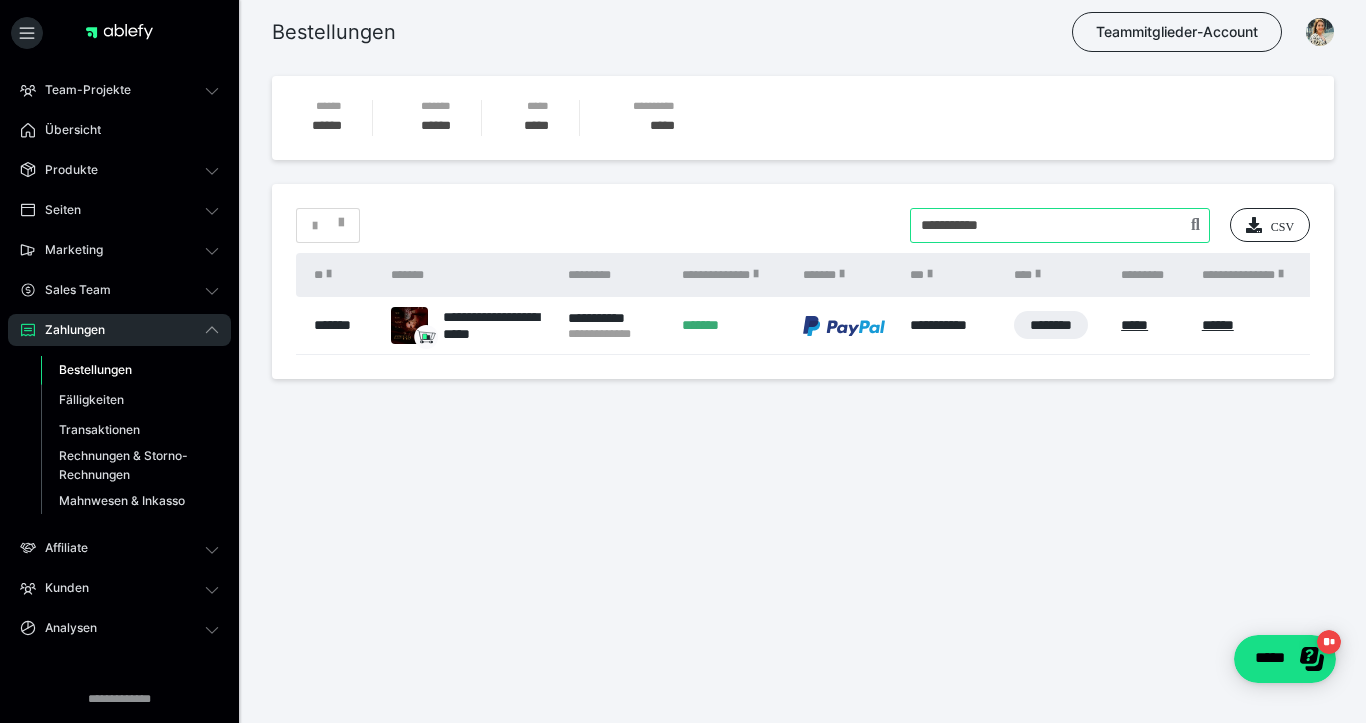click at bounding box center [1060, 225] 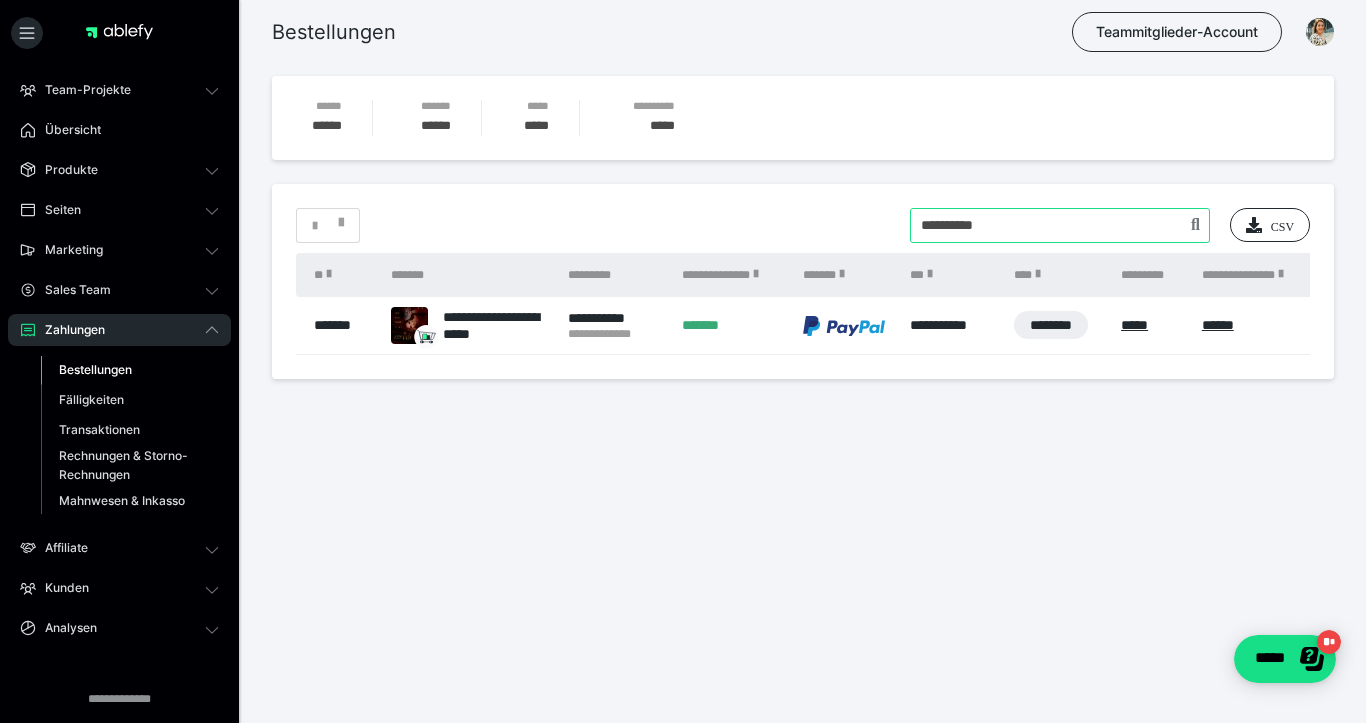 type on "**********" 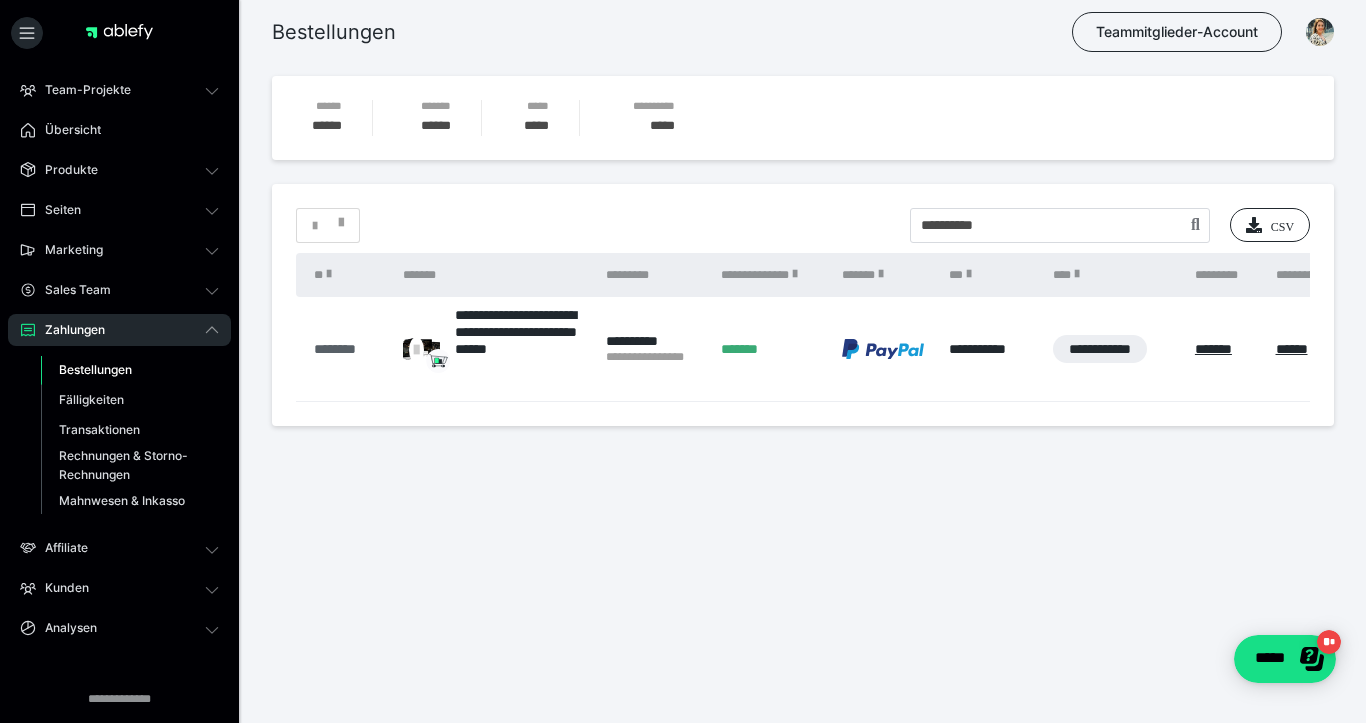 click on "********" at bounding box center [348, 349] 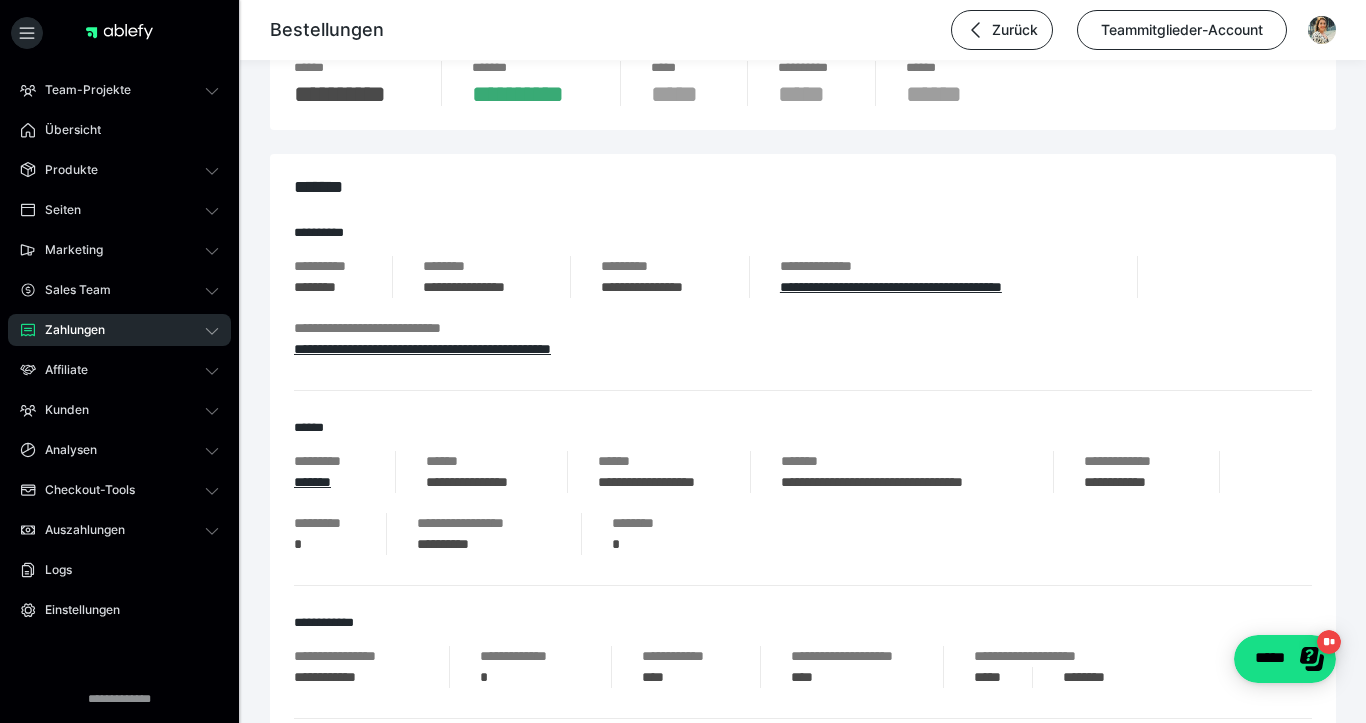 scroll, scrollTop: 135, scrollLeft: 0, axis: vertical 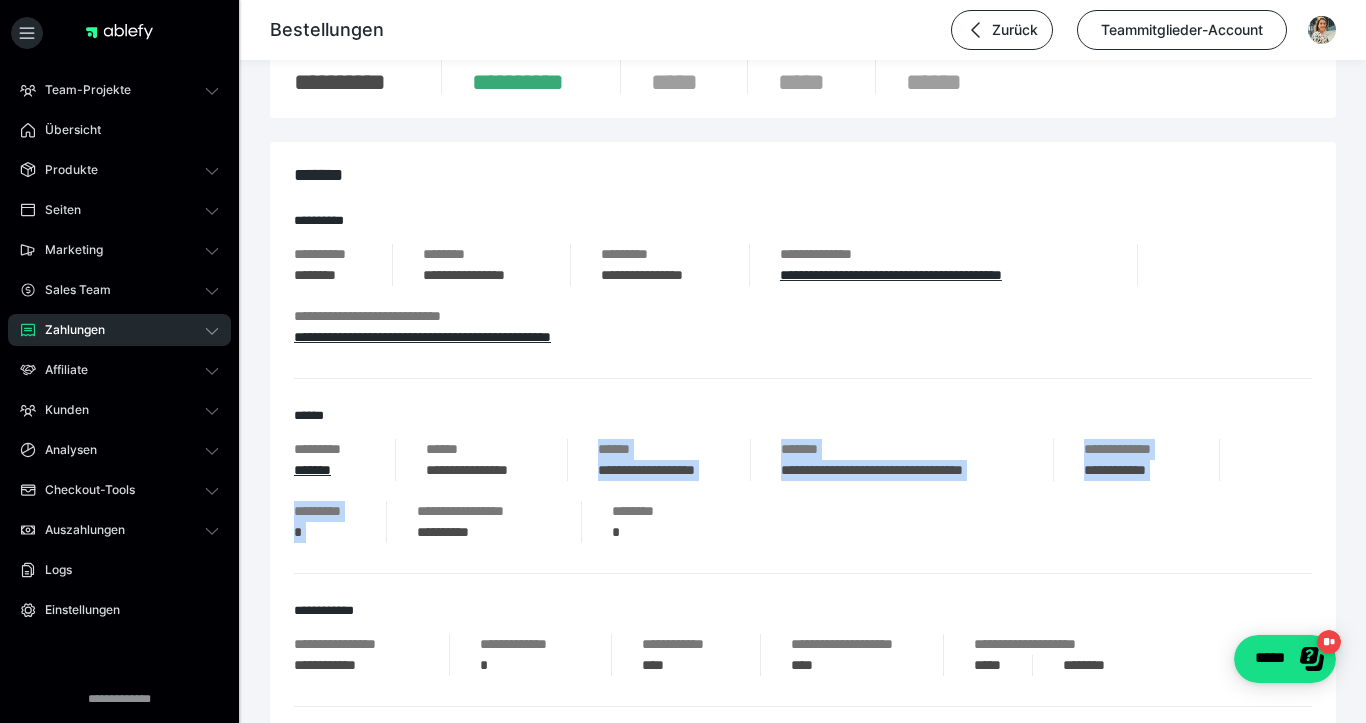 drag, startPoint x: 556, startPoint y: 473, endPoint x: 425, endPoint y: 472, distance: 131.00381 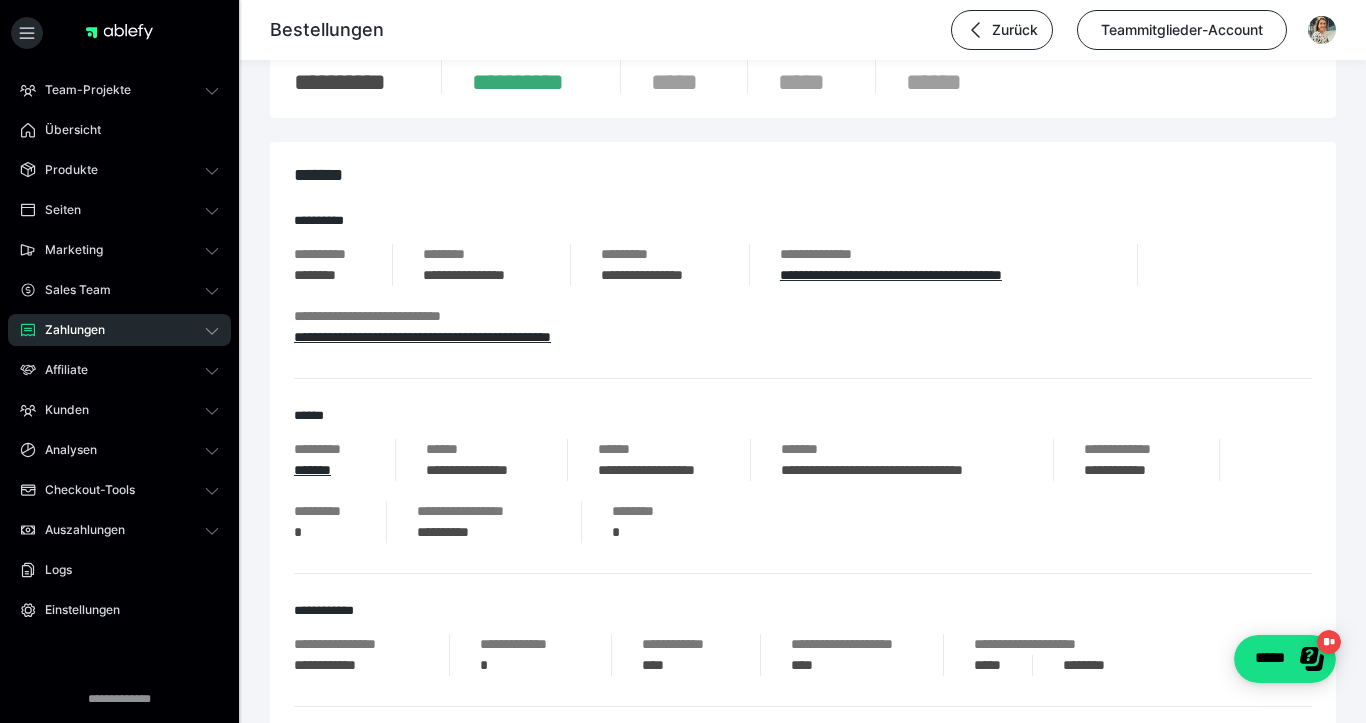 click on "**********" at bounding box center (481, 470) 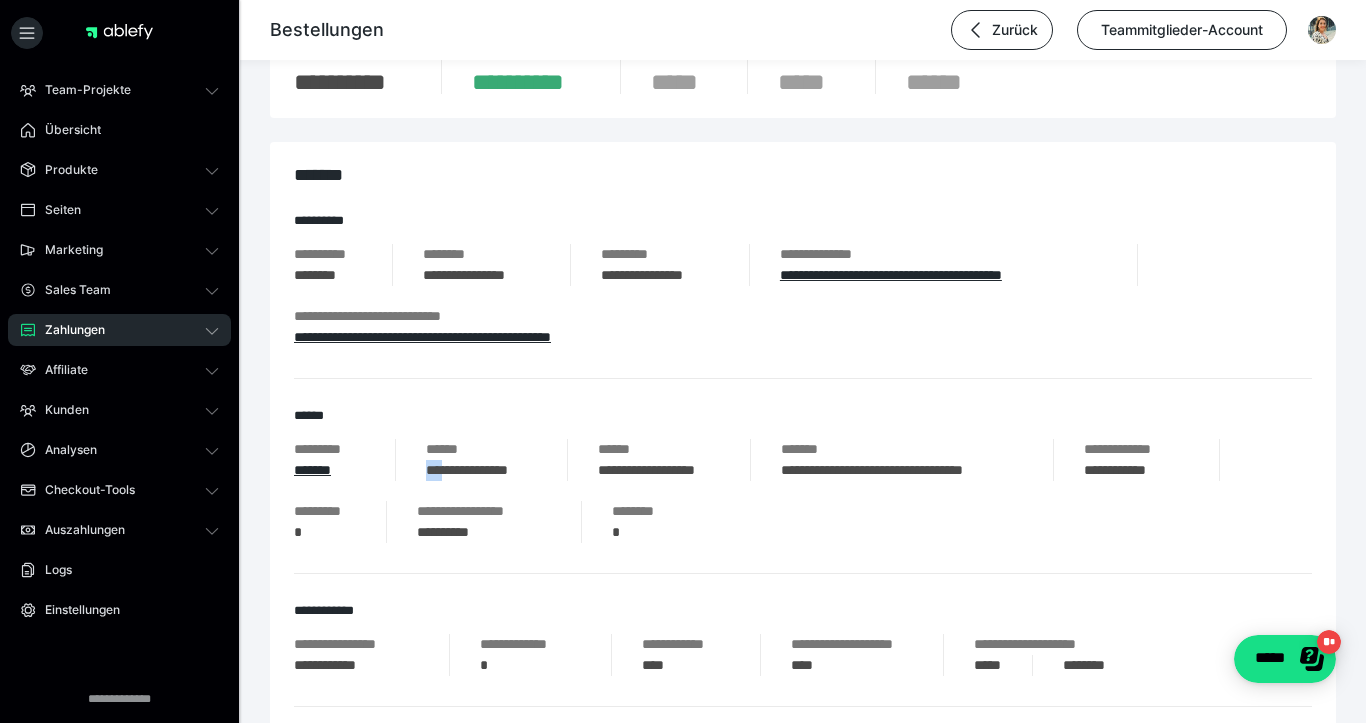 click on "**********" at bounding box center [481, 470] 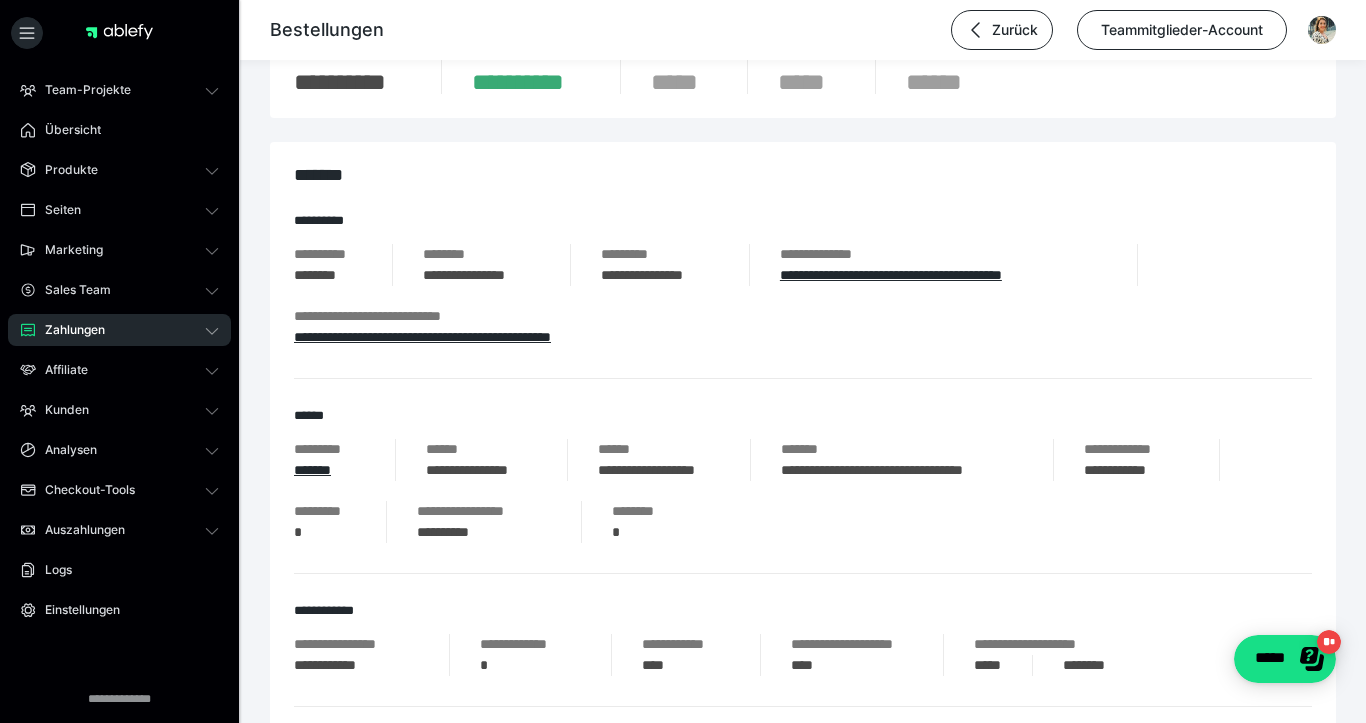 click on "**********" at bounding box center (481, 470) 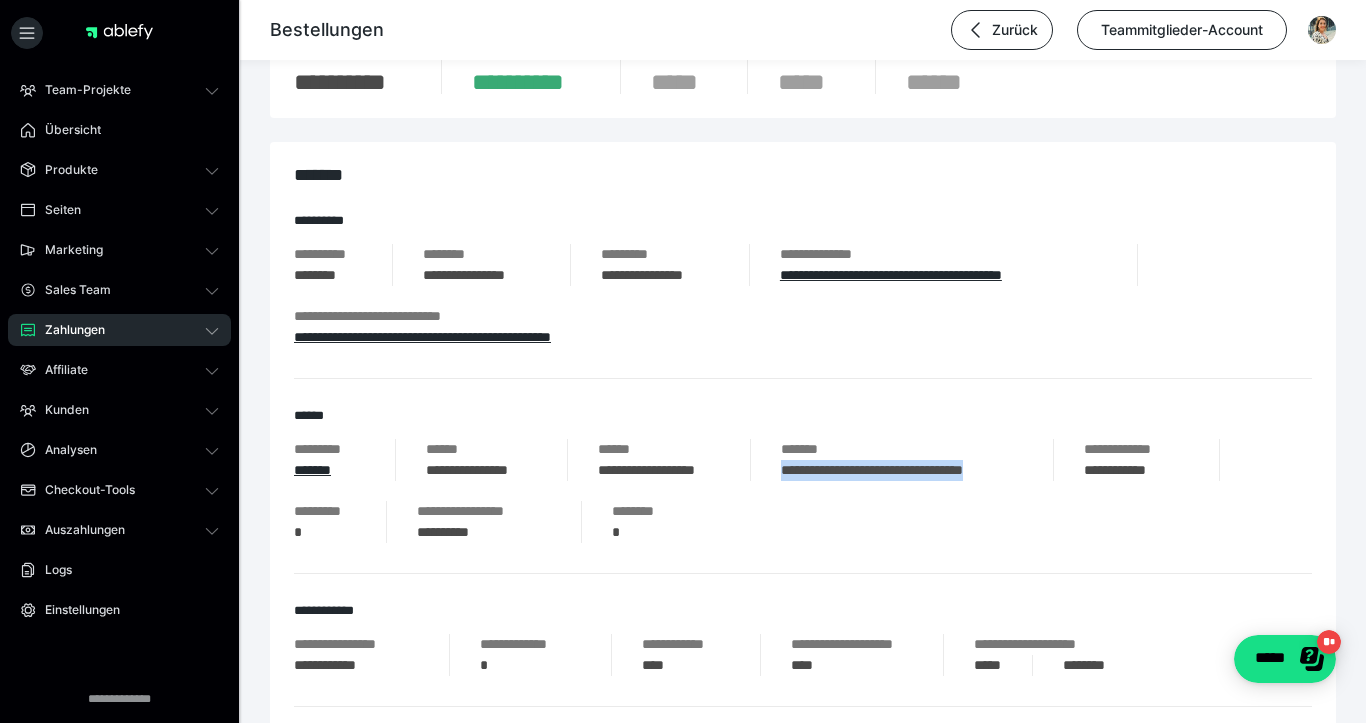 drag, startPoint x: 782, startPoint y: 474, endPoint x: 1012, endPoint y: 474, distance: 230 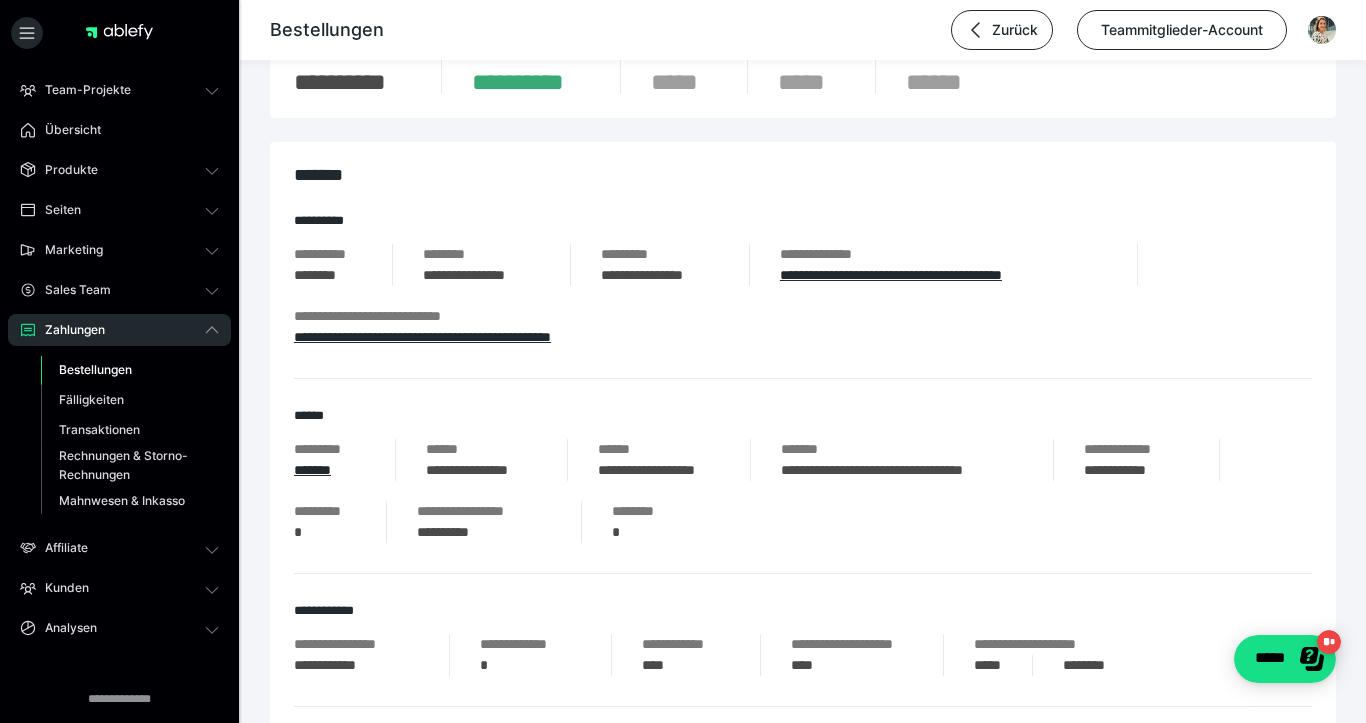 click on "Bestellungen" at bounding box center [95, 369] 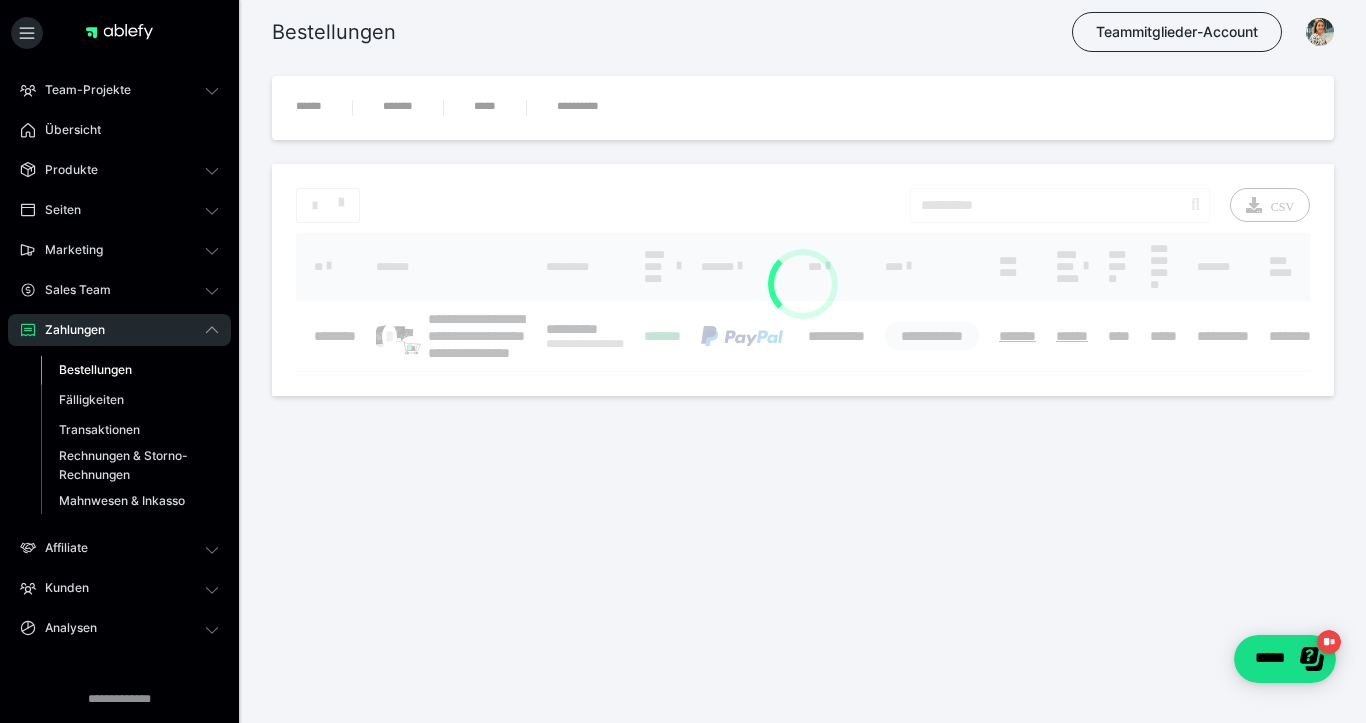 scroll, scrollTop: 0, scrollLeft: 0, axis: both 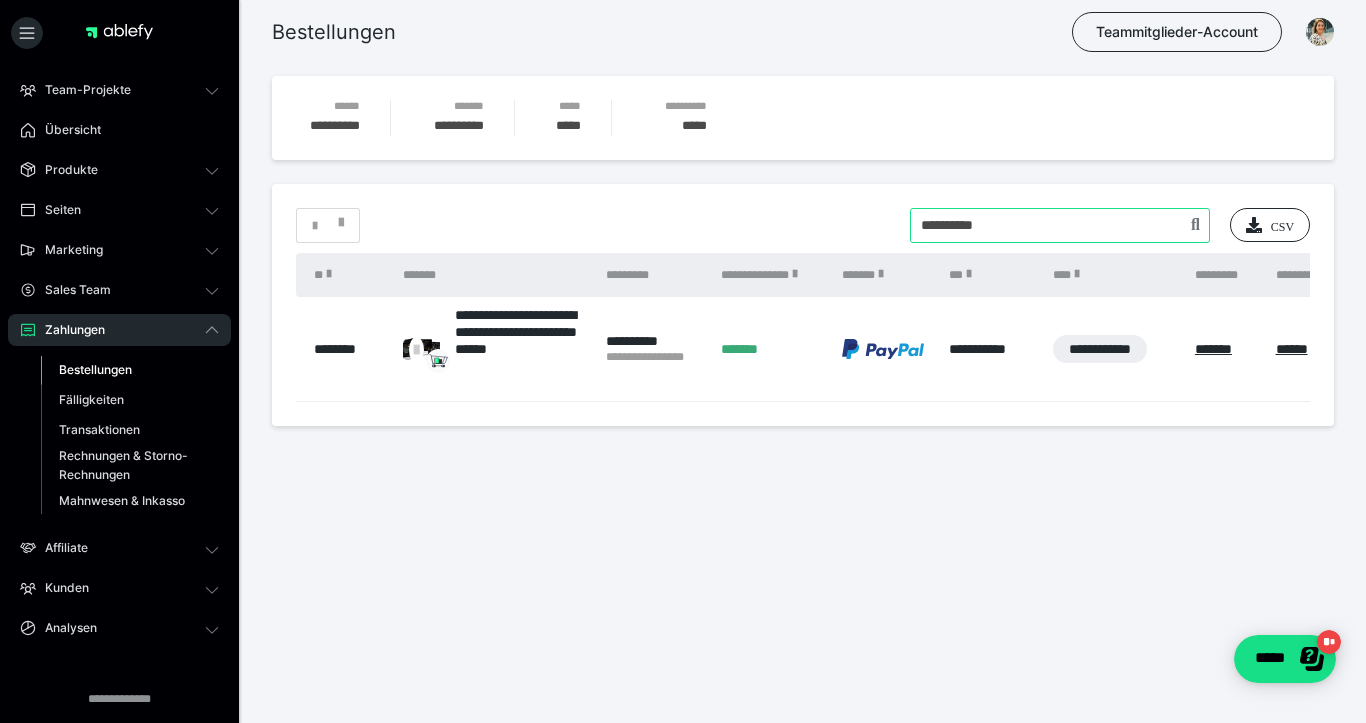 click at bounding box center (1060, 225) 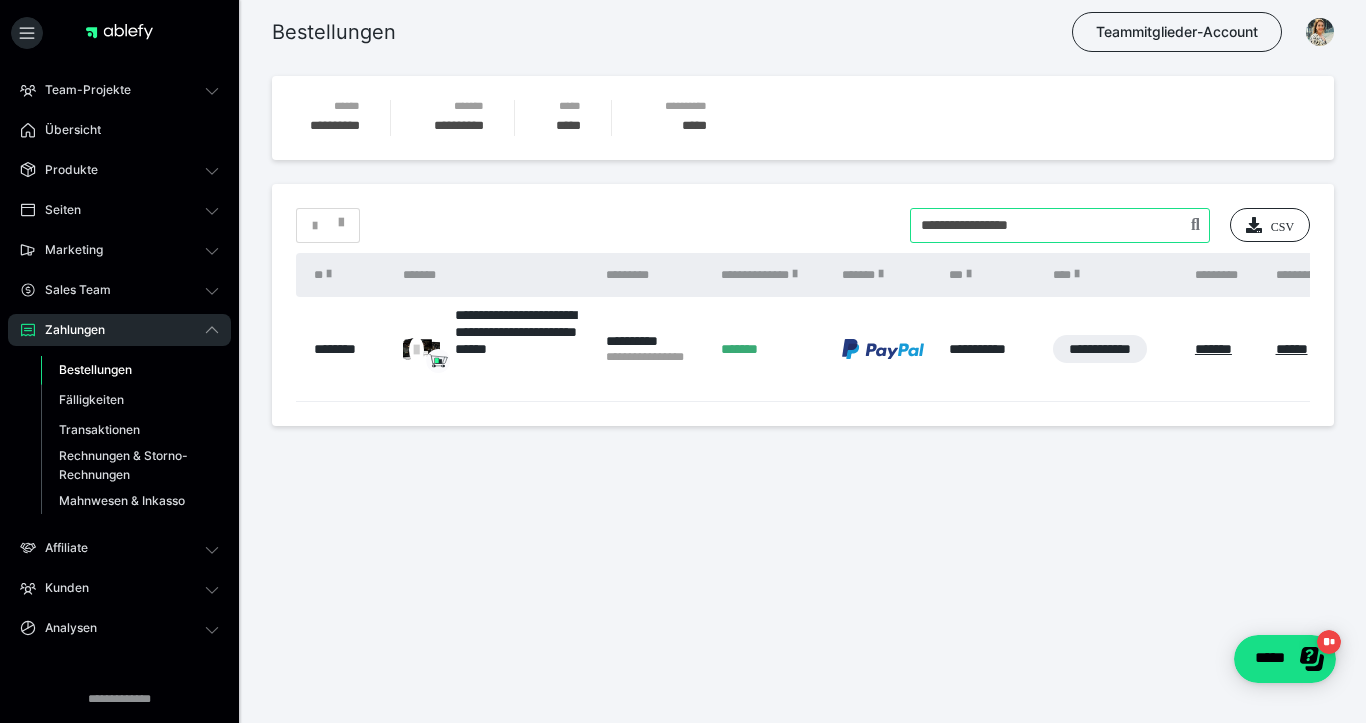 type on "**********" 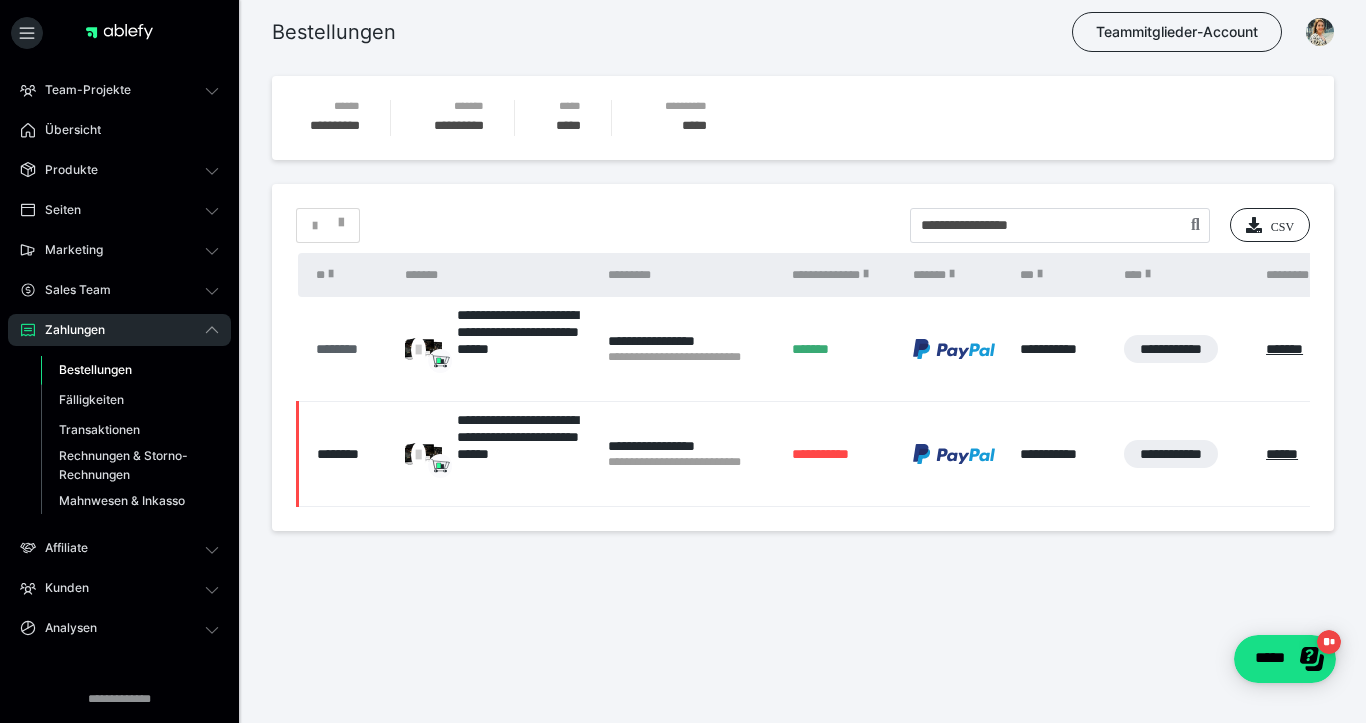 click on "********" at bounding box center (351, 349) 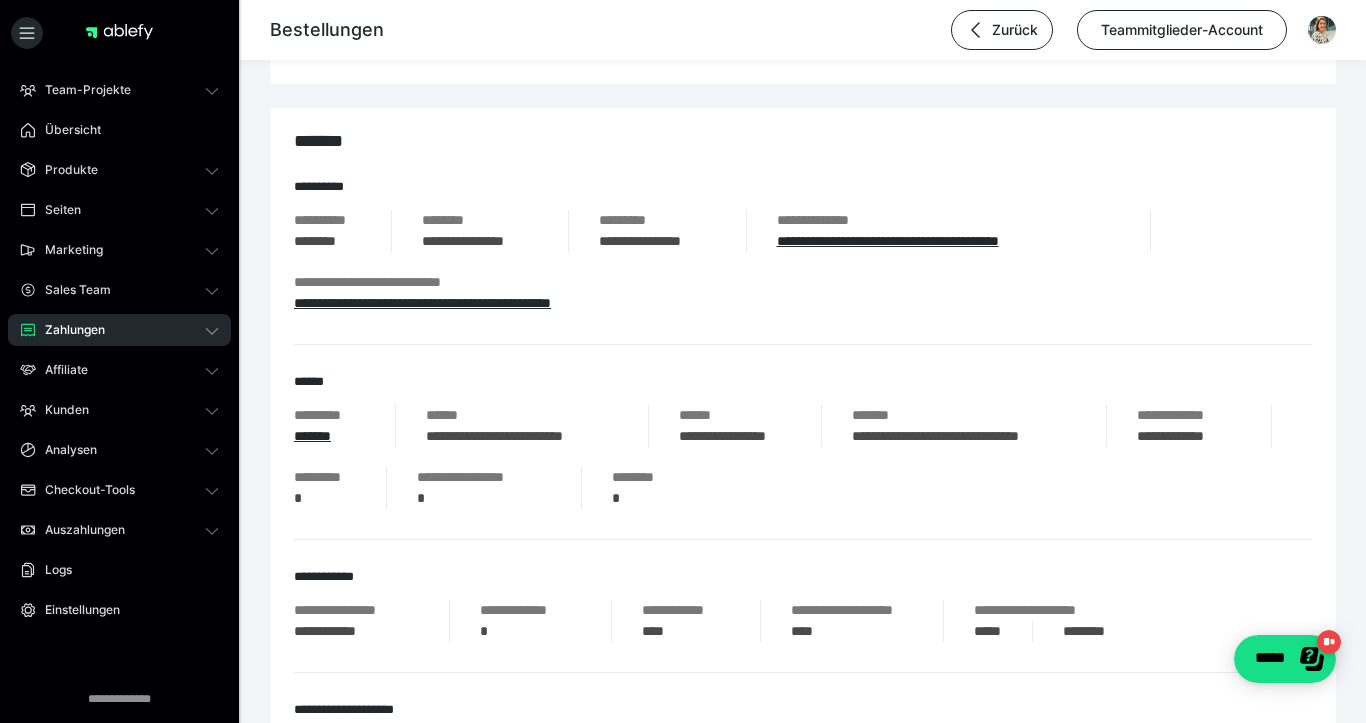 scroll, scrollTop: 172, scrollLeft: 0, axis: vertical 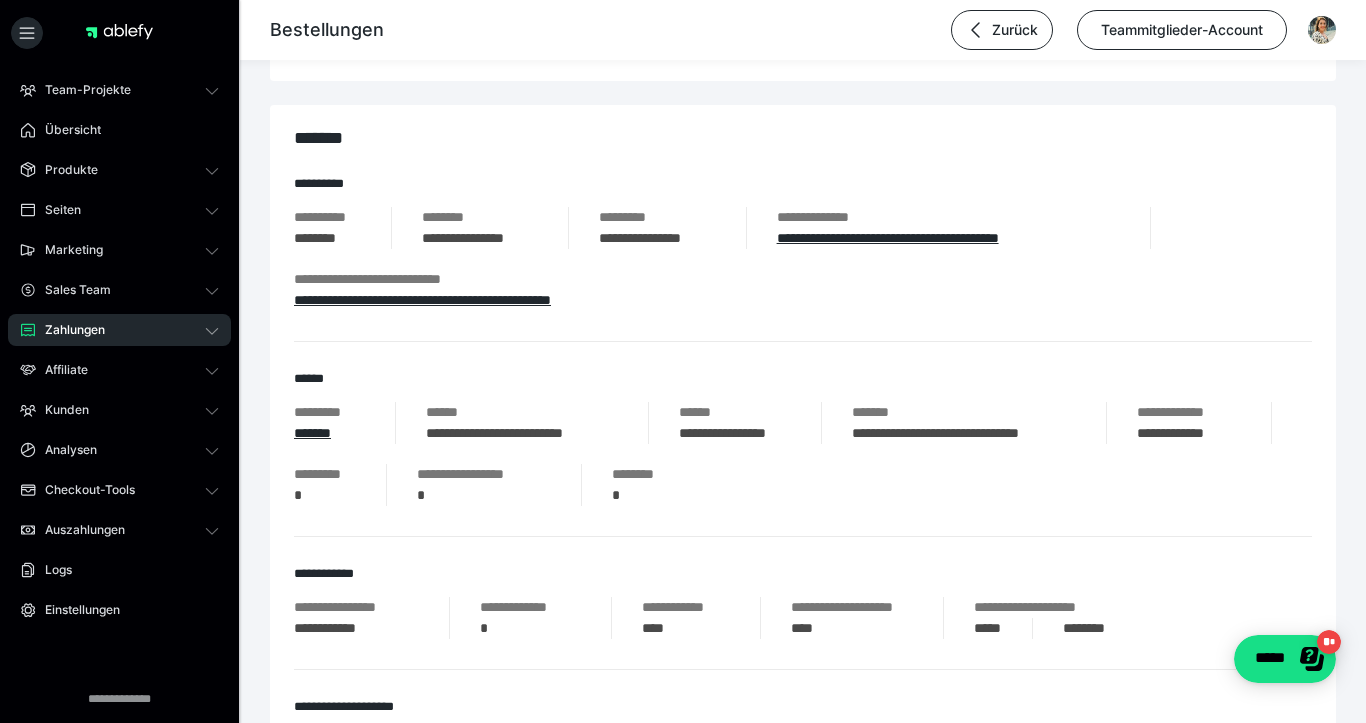 click on "**********" at bounding box center (522, 433) 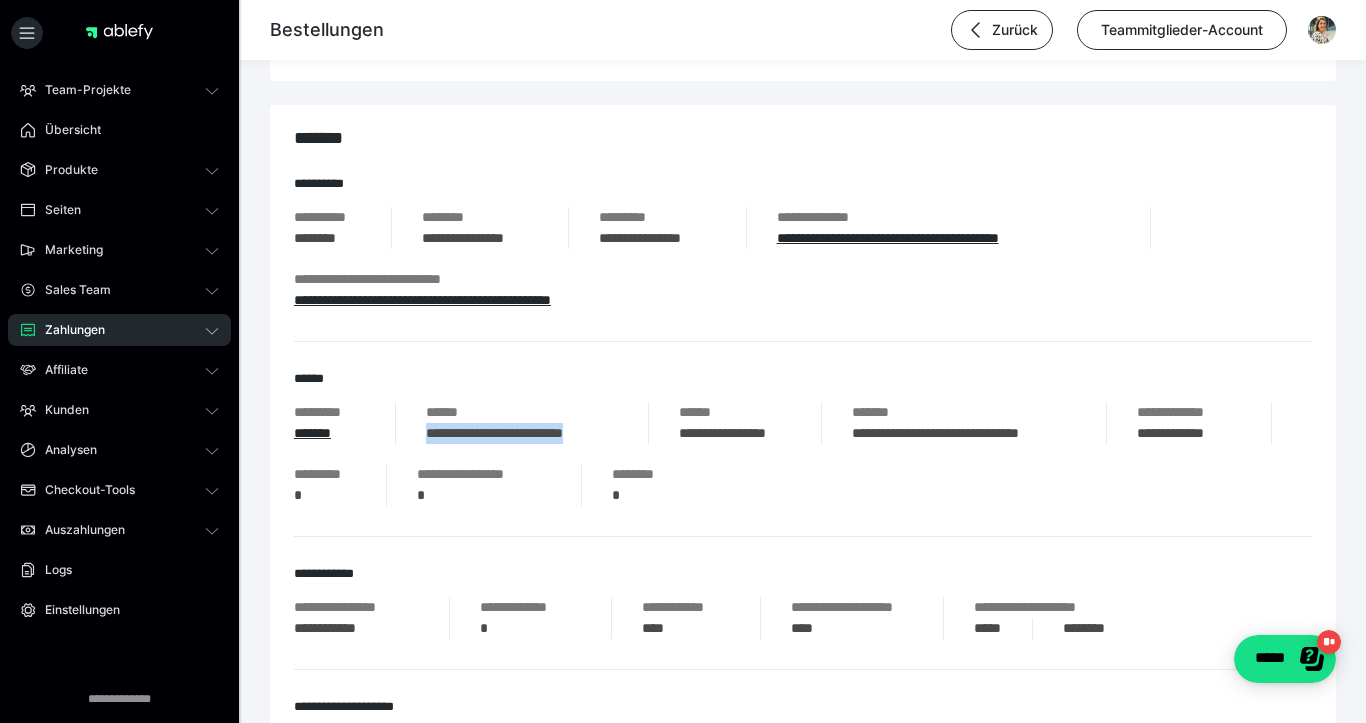 drag, startPoint x: 437, startPoint y: 438, endPoint x: 618, endPoint y: 438, distance: 181 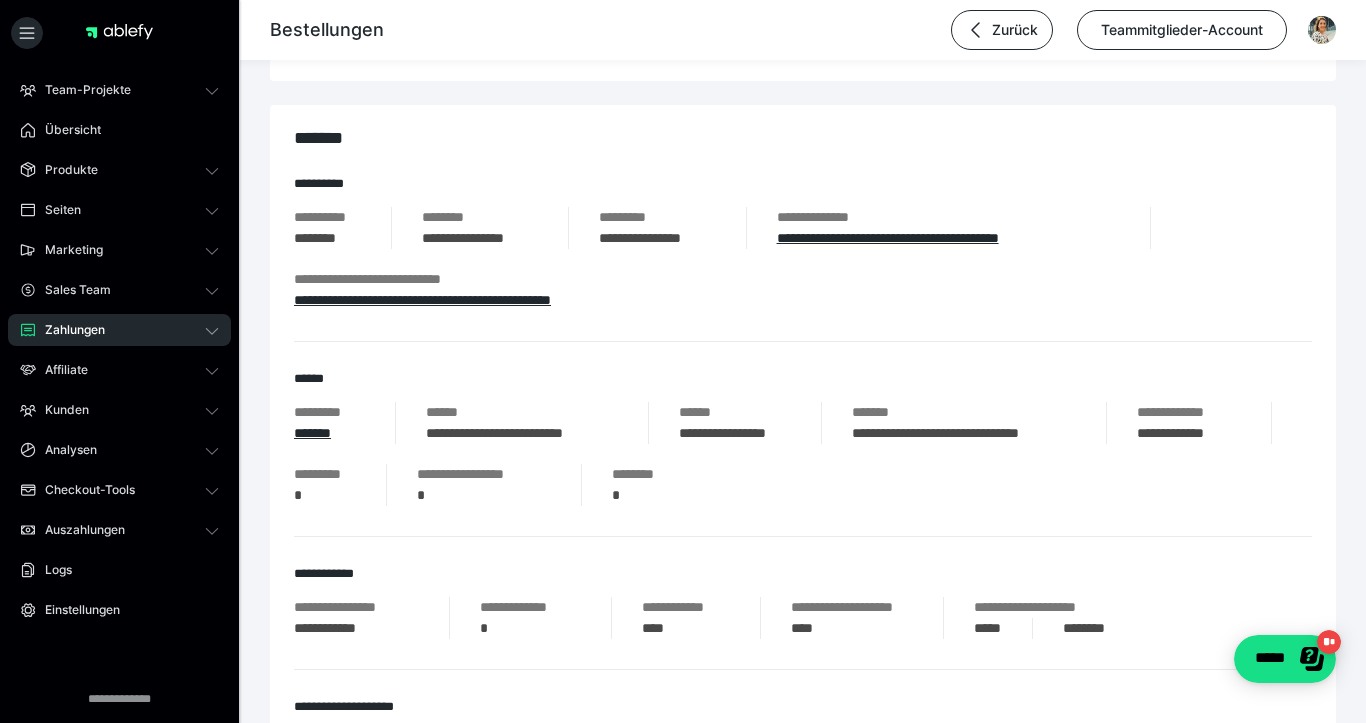 click on "**********" at bounding box center (735, 433) 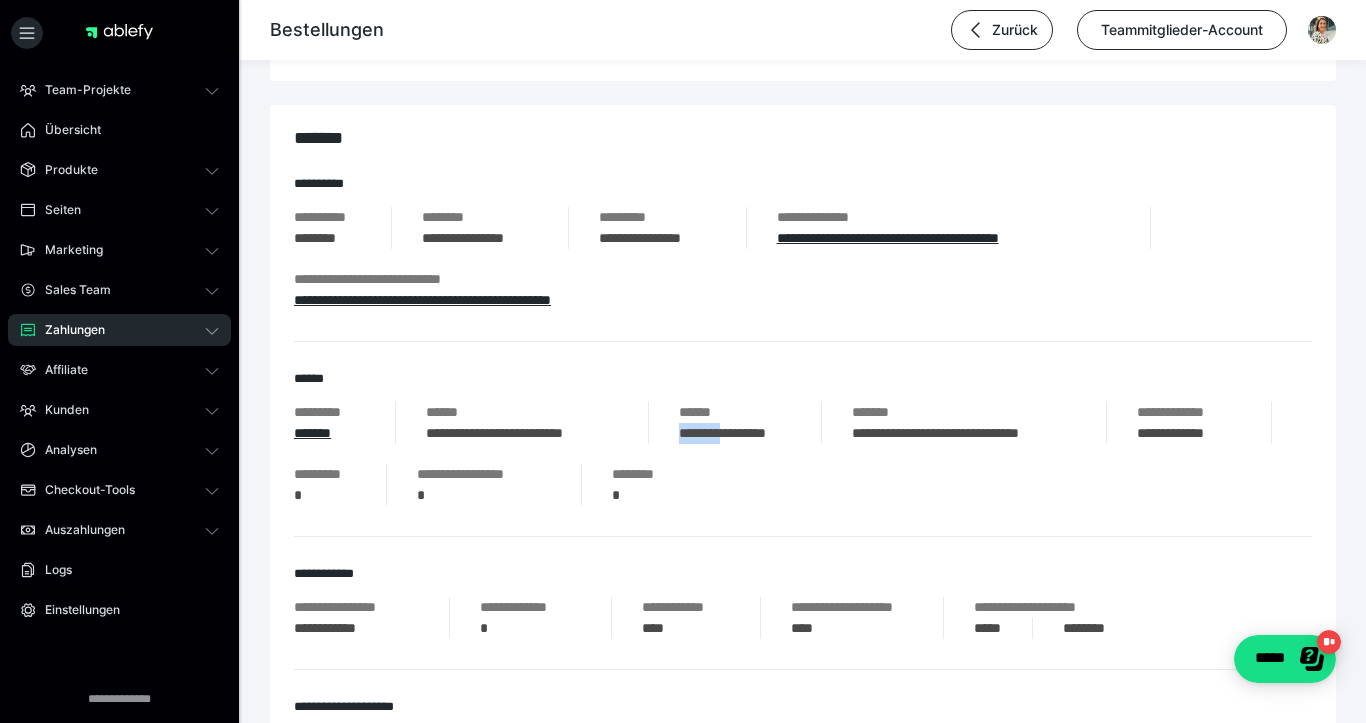 click on "**********" at bounding box center (735, 433) 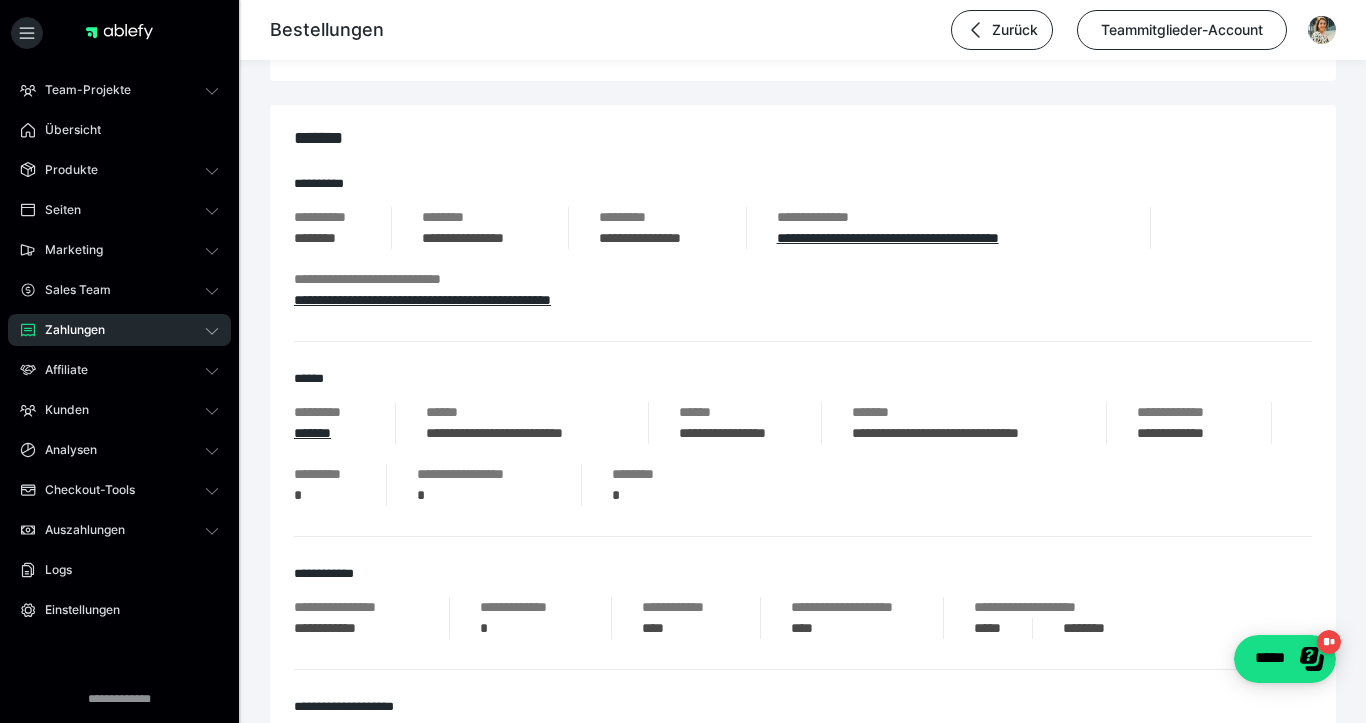 click on "**********" at bounding box center (803, 454) 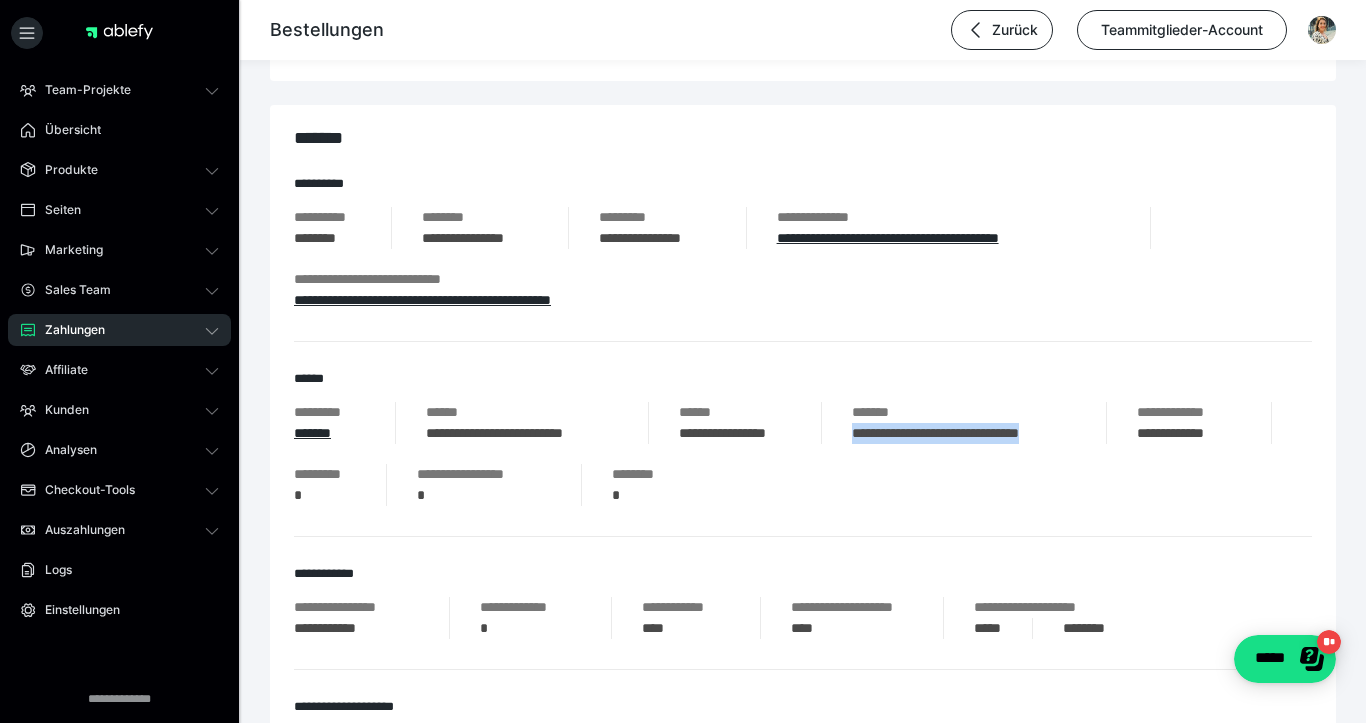 drag, startPoint x: 860, startPoint y: 432, endPoint x: 1065, endPoint y: 435, distance: 205.02196 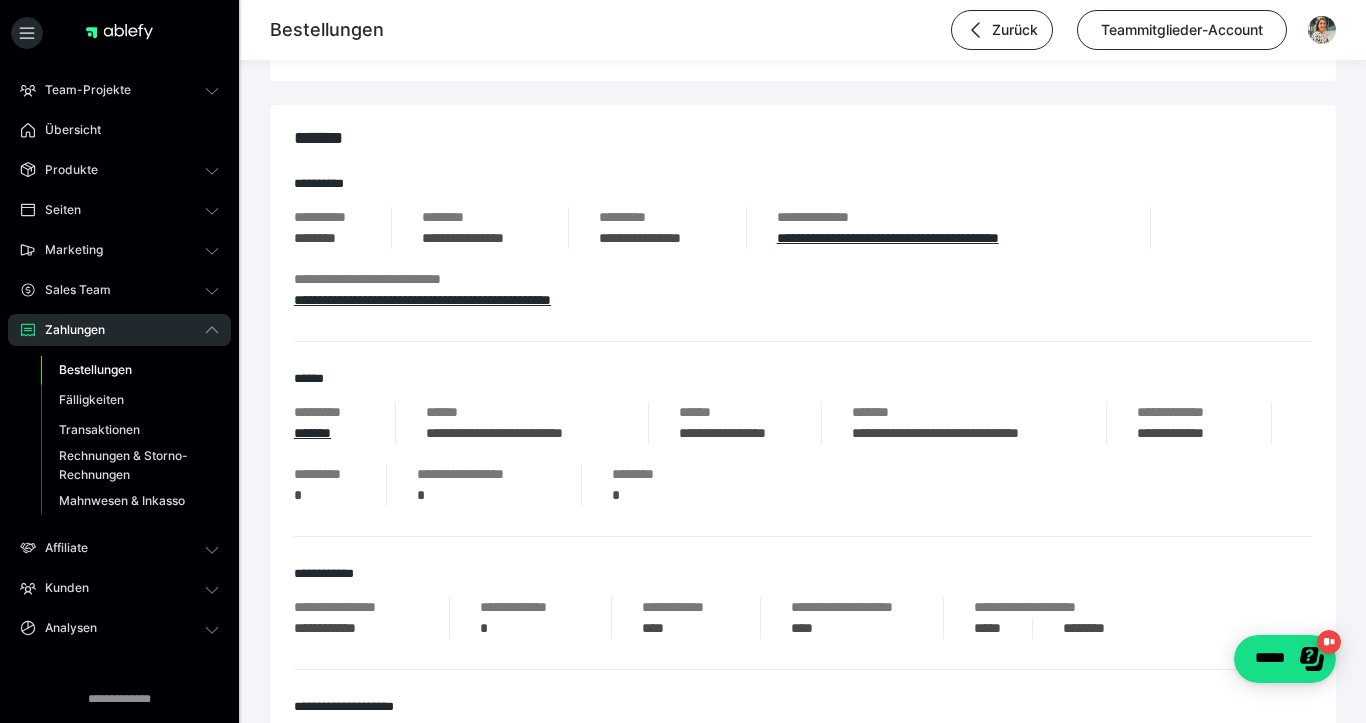 click on "Bestellungen" at bounding box center [95, 369] 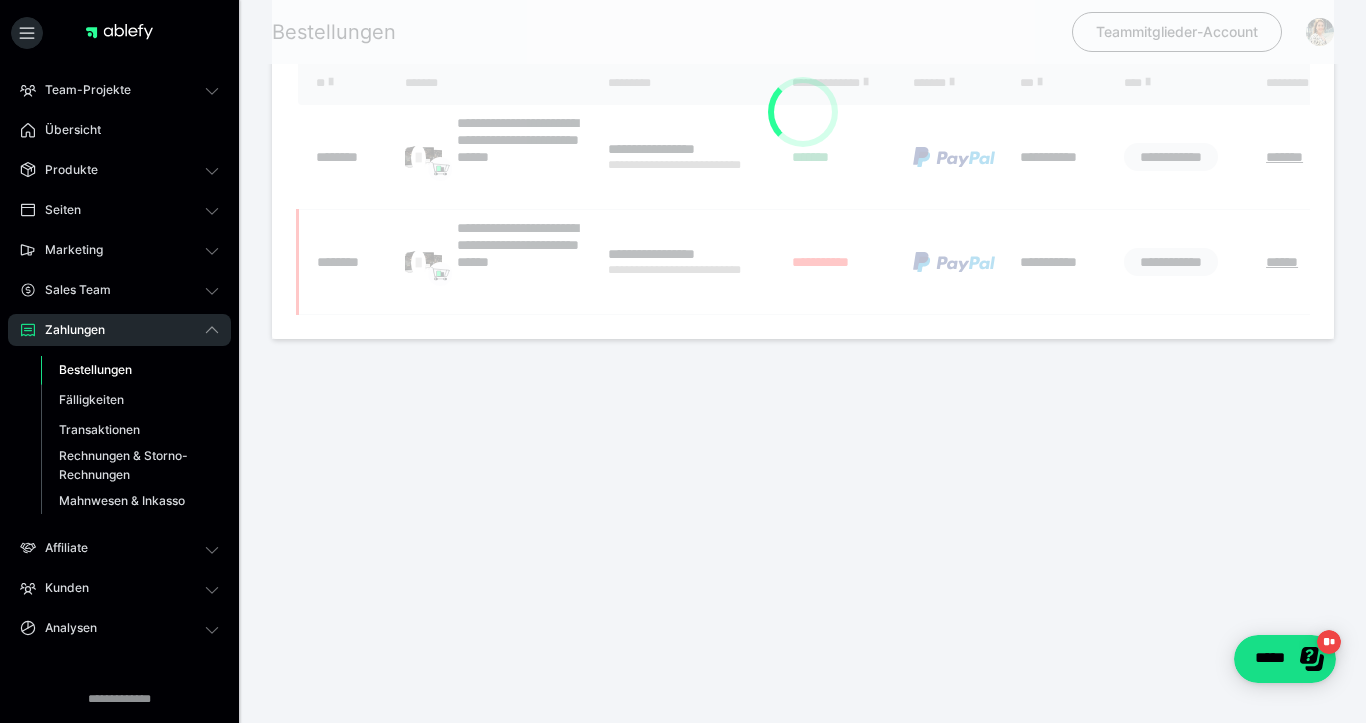 scroll, scrollTop: 0, scrollLeft: 0, axis: both 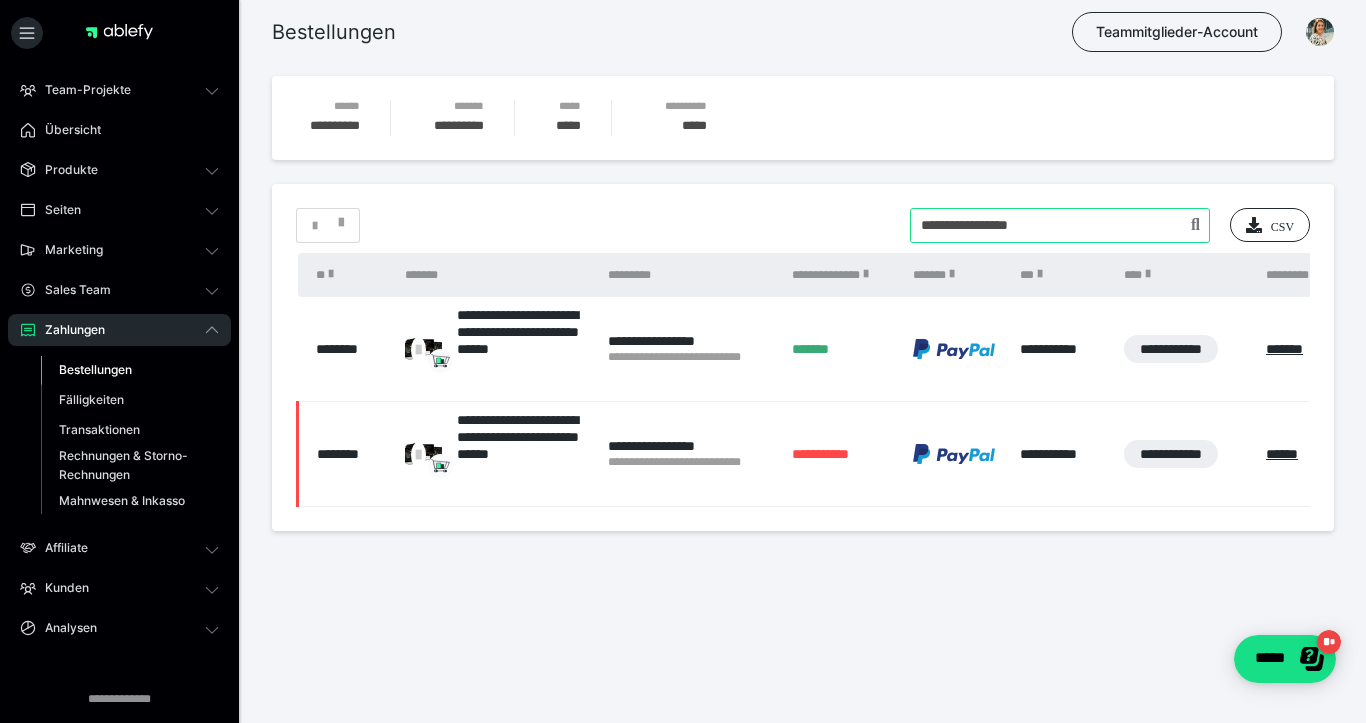 click at bounding box center (1060, 225) 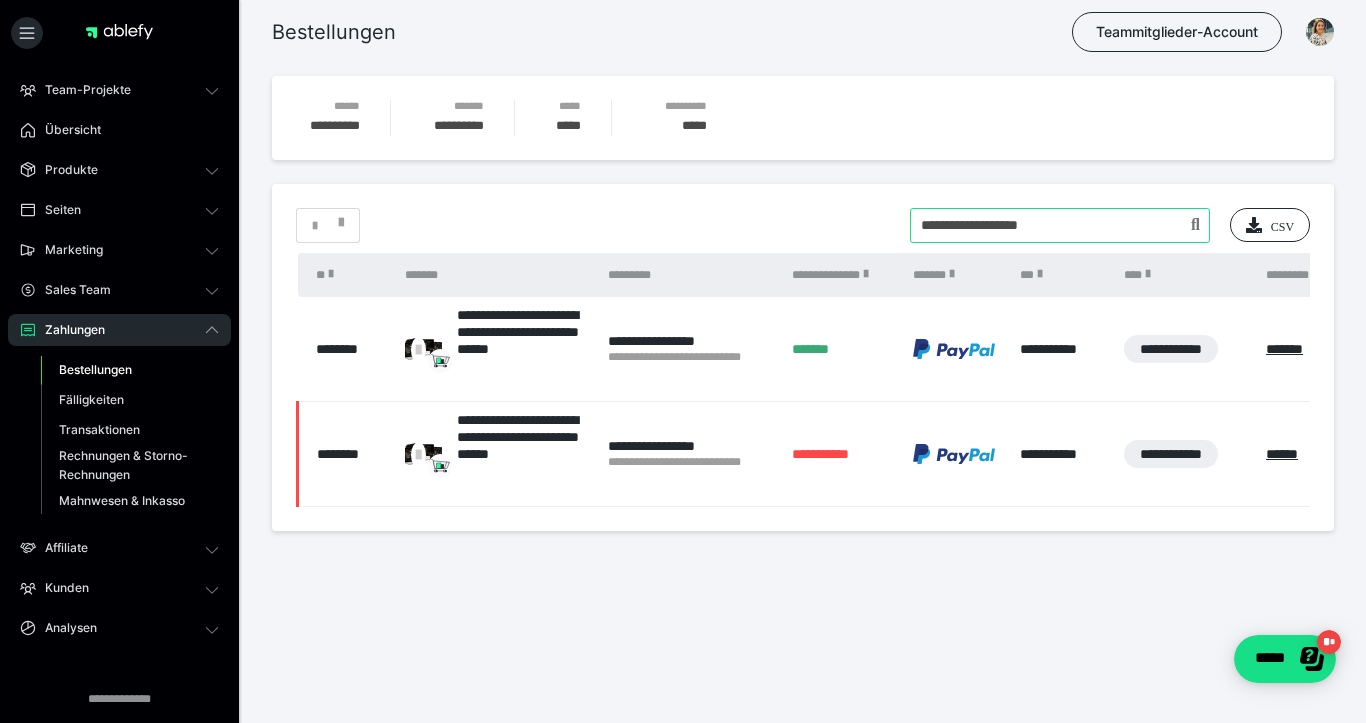 type on "**********" 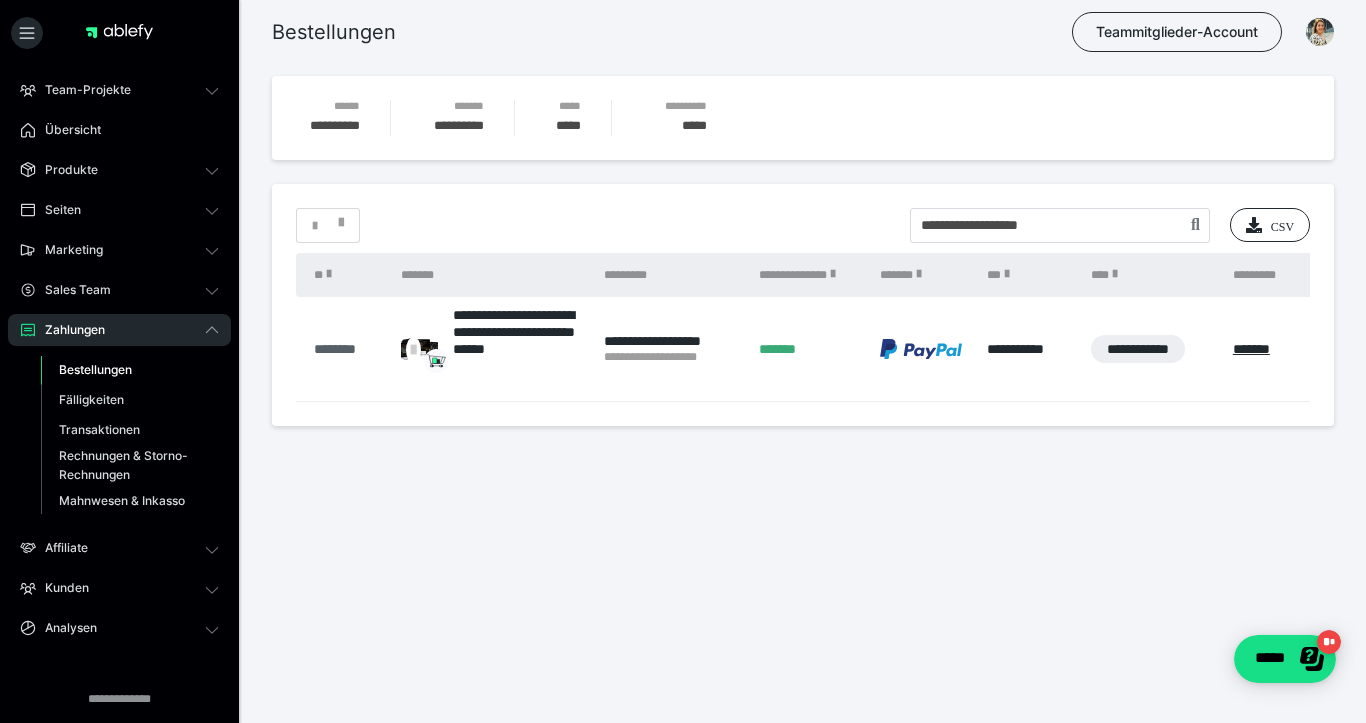 click on "********" at bounding box center [347, 349] 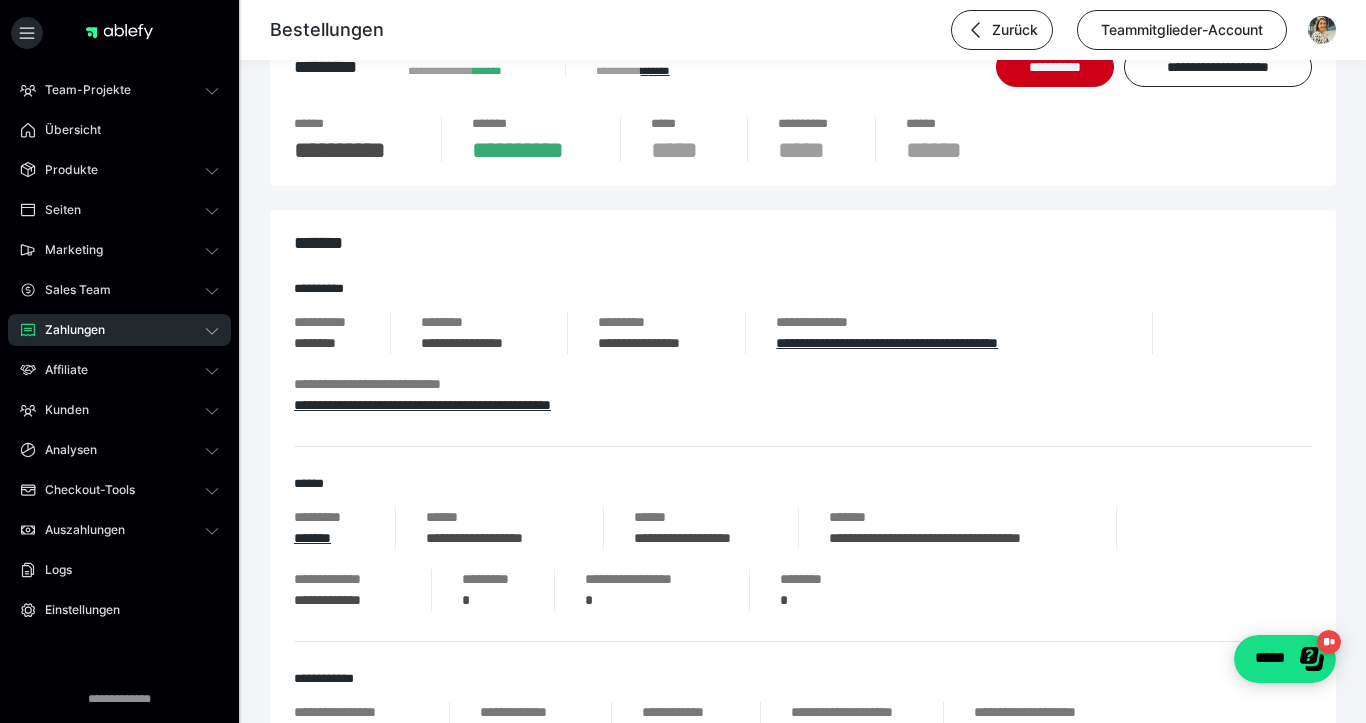 scroll, scrollTop: 71, scrollLeft: 0, axis: vertical 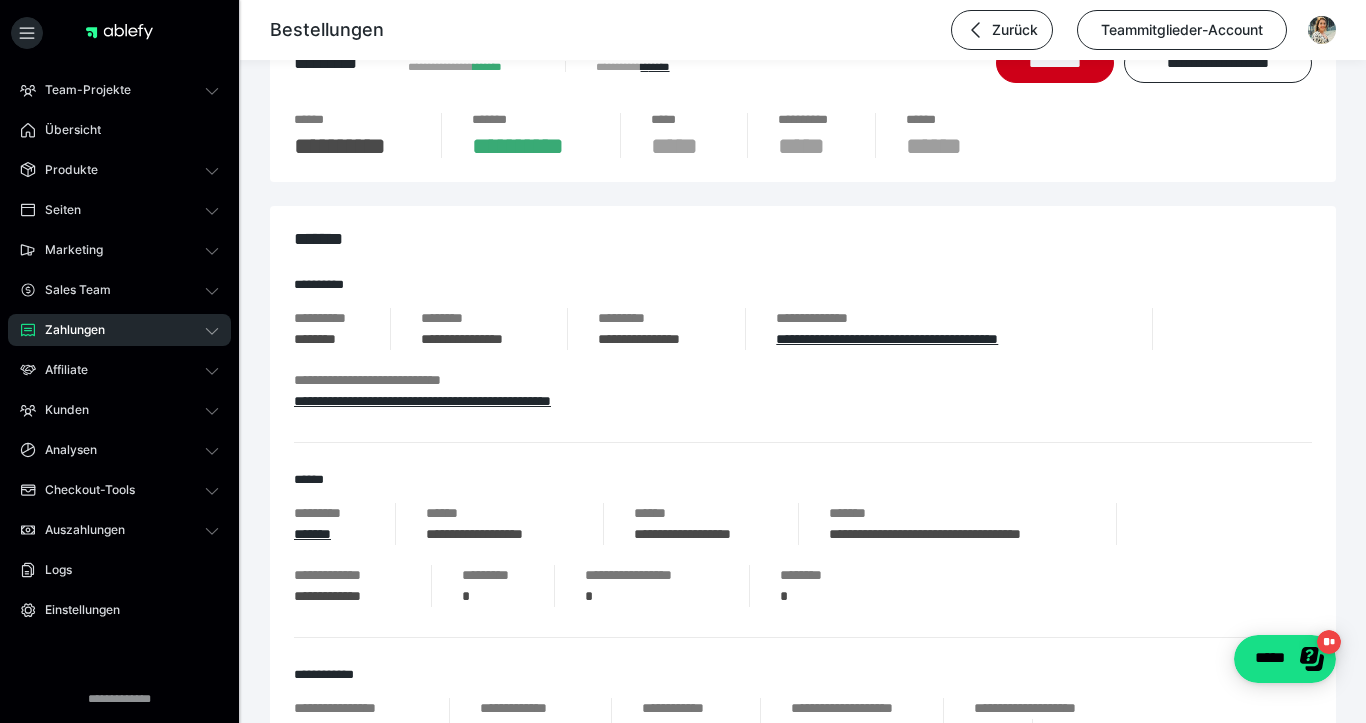 click on "**********" at bounding box center (499, 534) 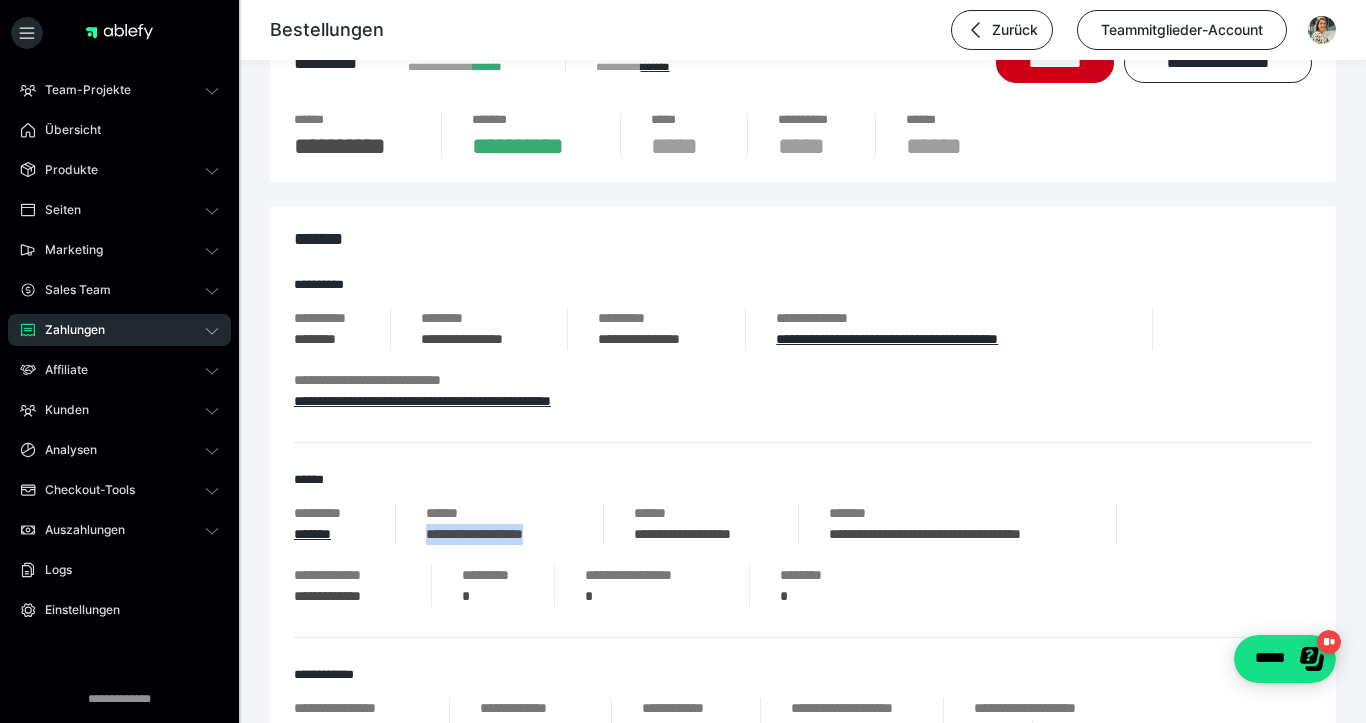 drag, startPoint x: 440, startPoint y: 532, endPoint x: 569, endPoint y: 531, distance: 129.00388 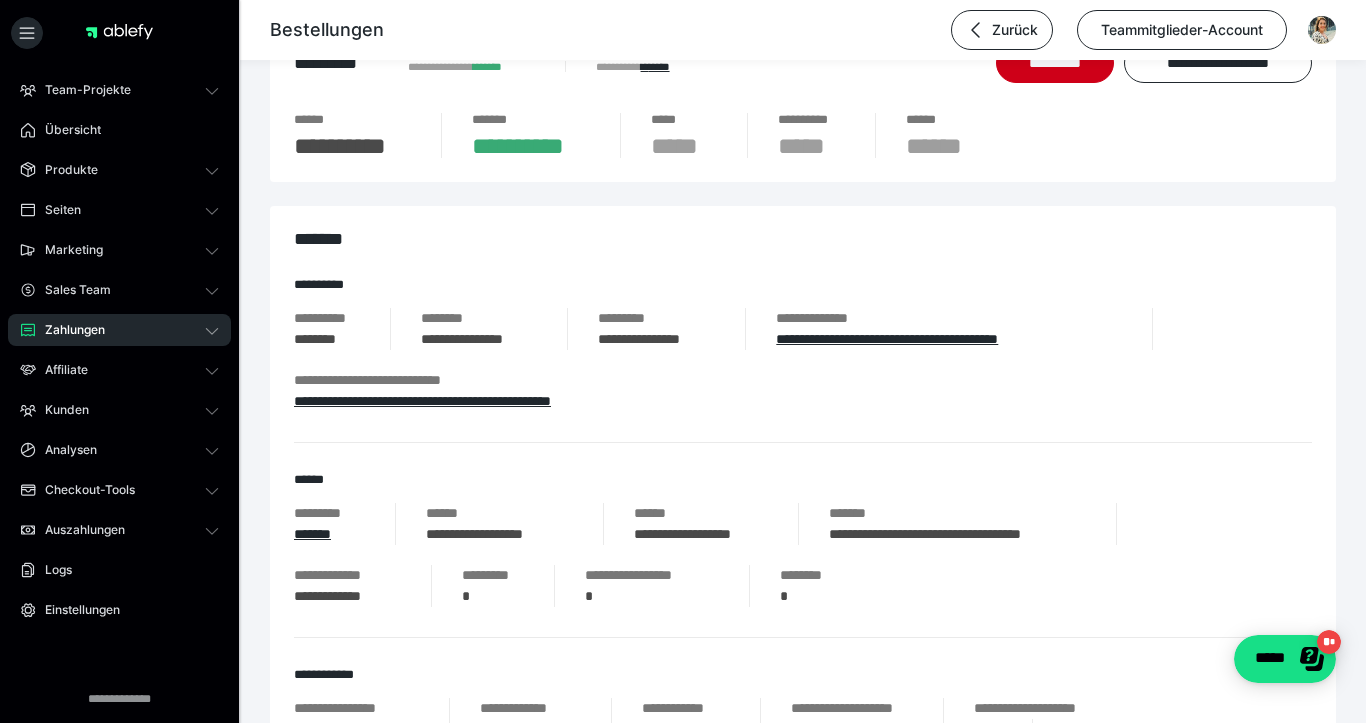 click on "*********" at bounding box center [493, 575] 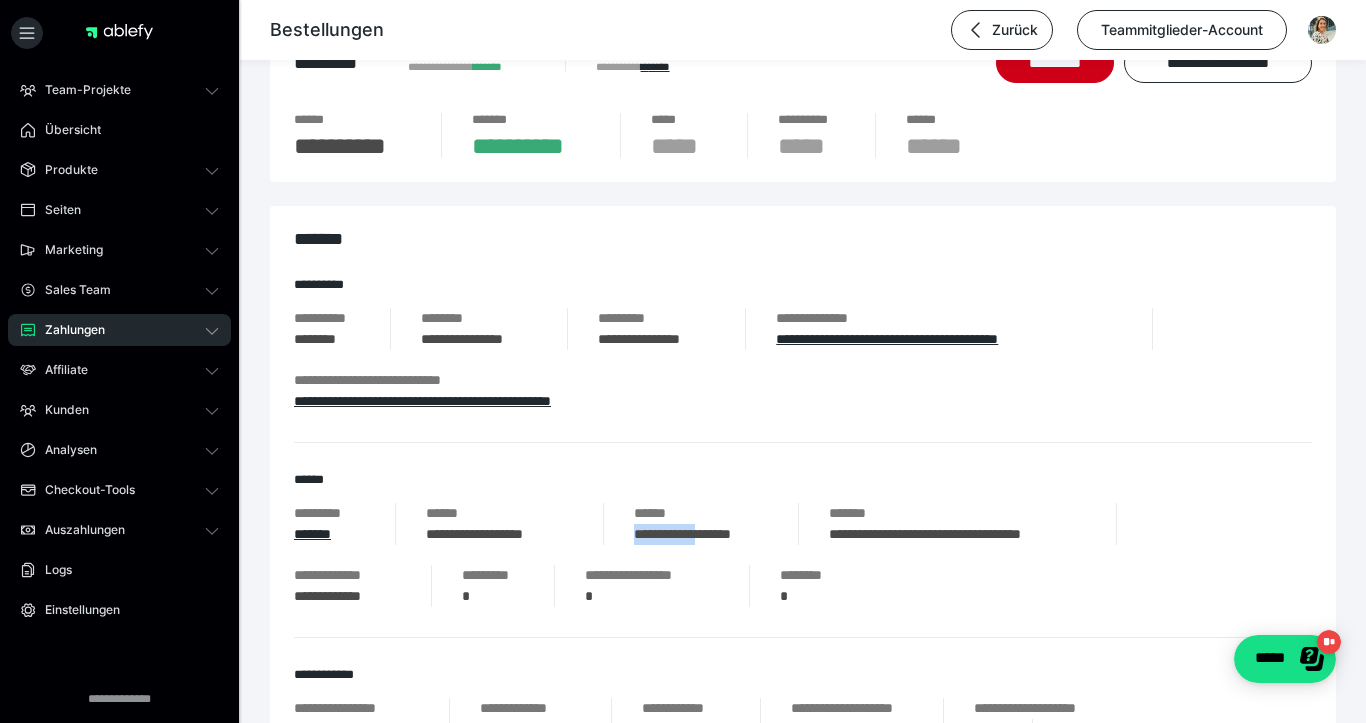 drag, startPoint x: 646, startPoint y: 539, endPoint x: 683, endPoint y: 539, distance: 37 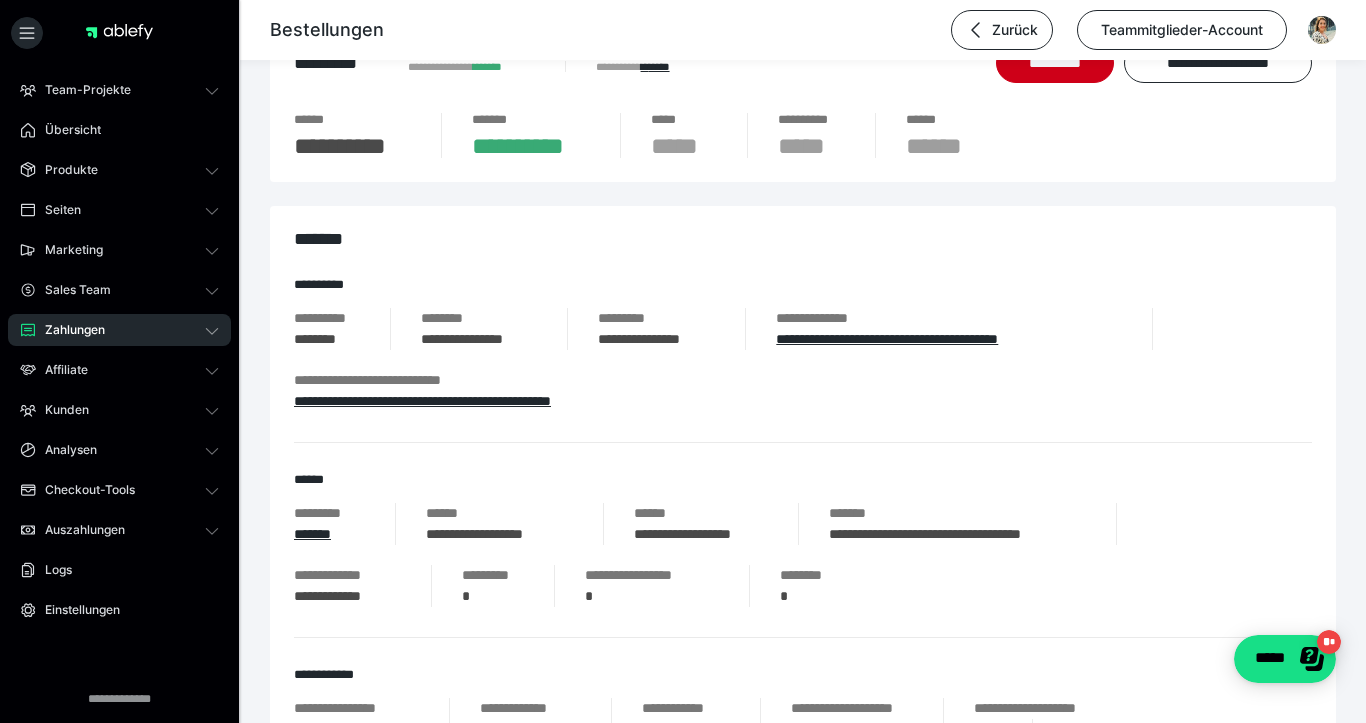 click on "**********" at bounding box center (803, 360) 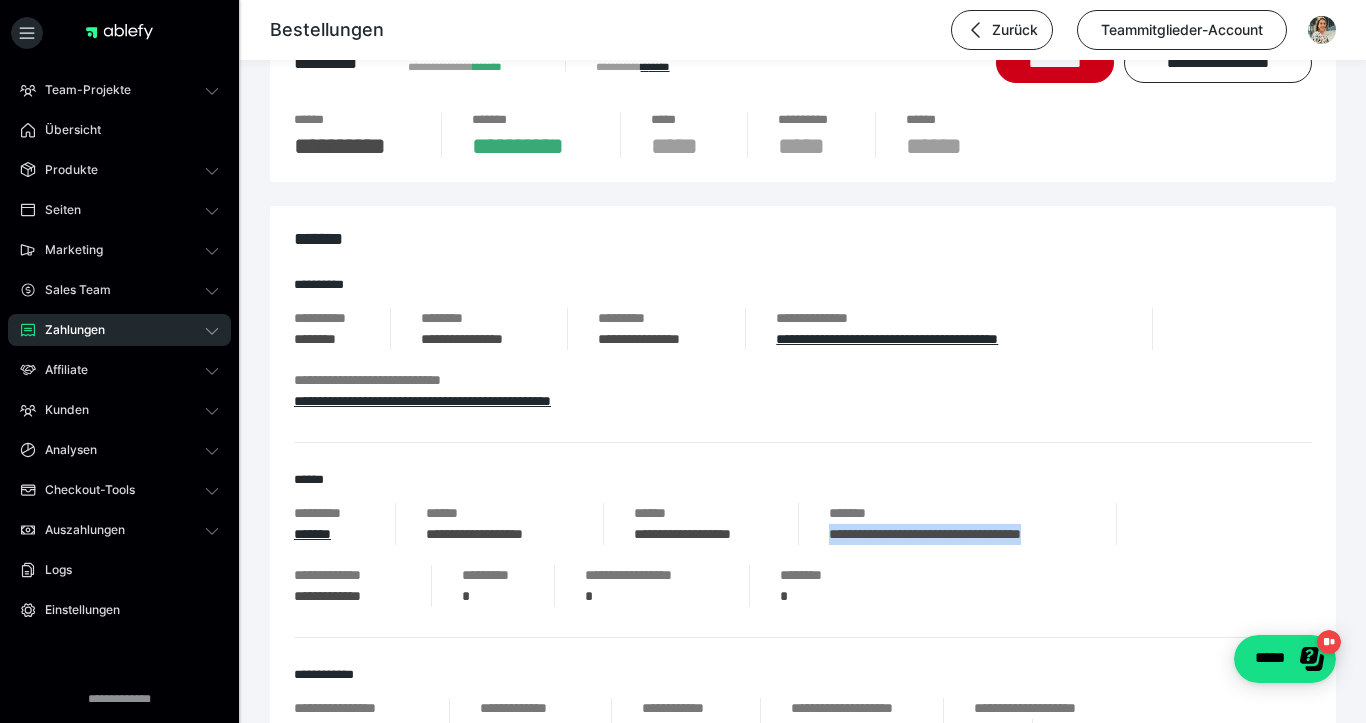 drag, startPoint x: 845, startPoint y: 538, endPoint x: 1074, endPoint y: 531, distance: 229.10696 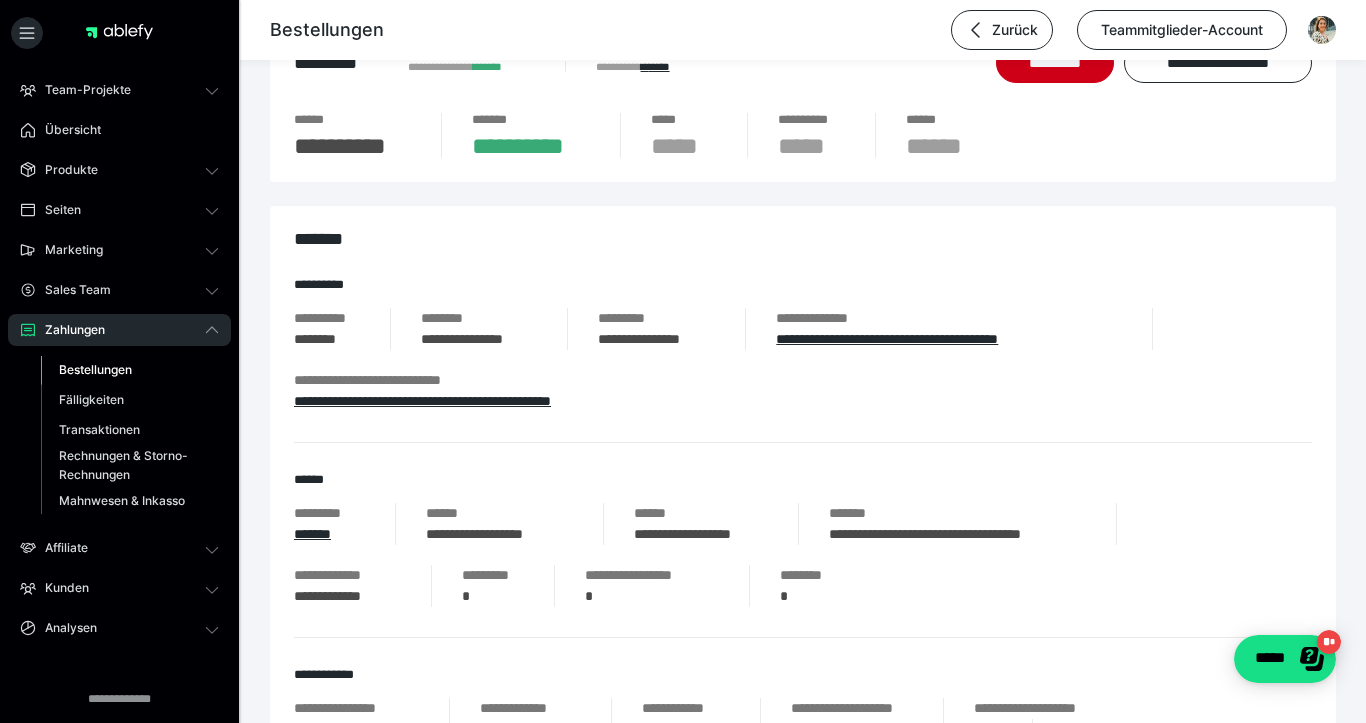 click on "Bestellungen" at bounding box center (95, 369) 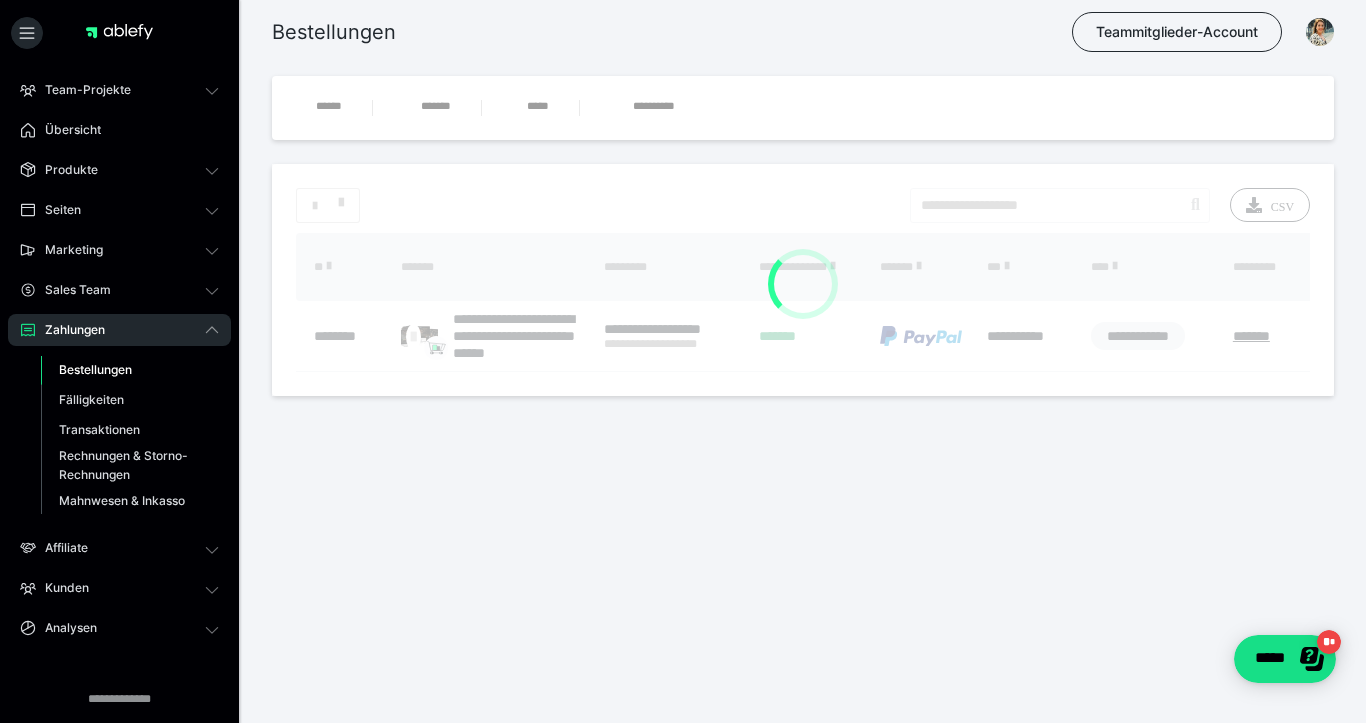 scroll, scrollTop: 0, scrollLeft: 0, axis: both 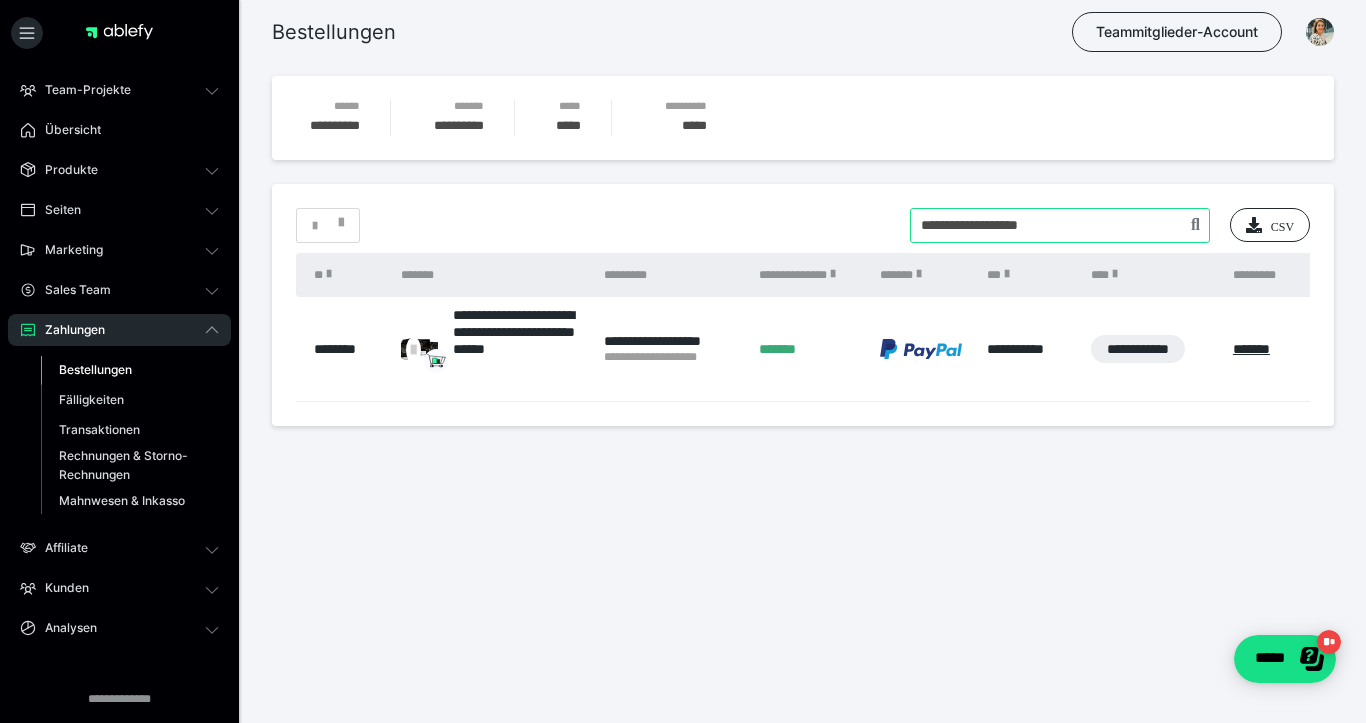 click at bounding box center (1060, 225) 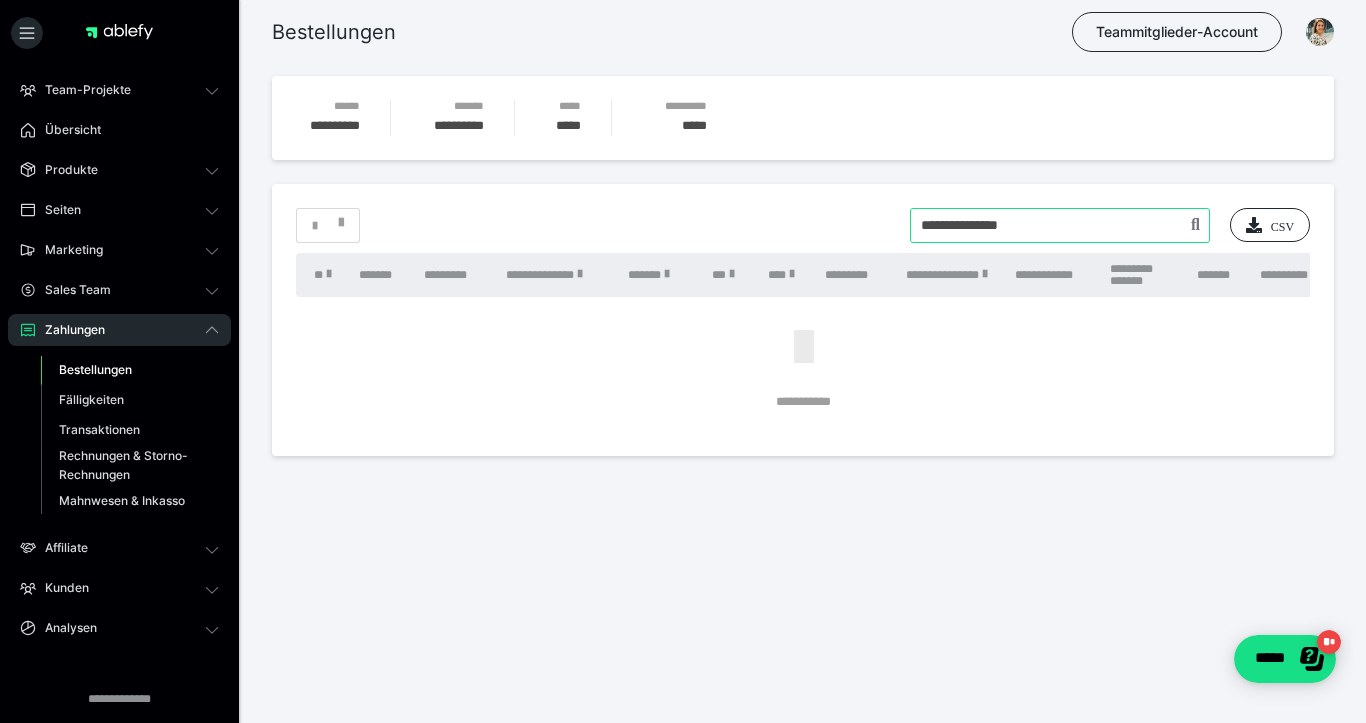 click at bounding box center (1060, 225) 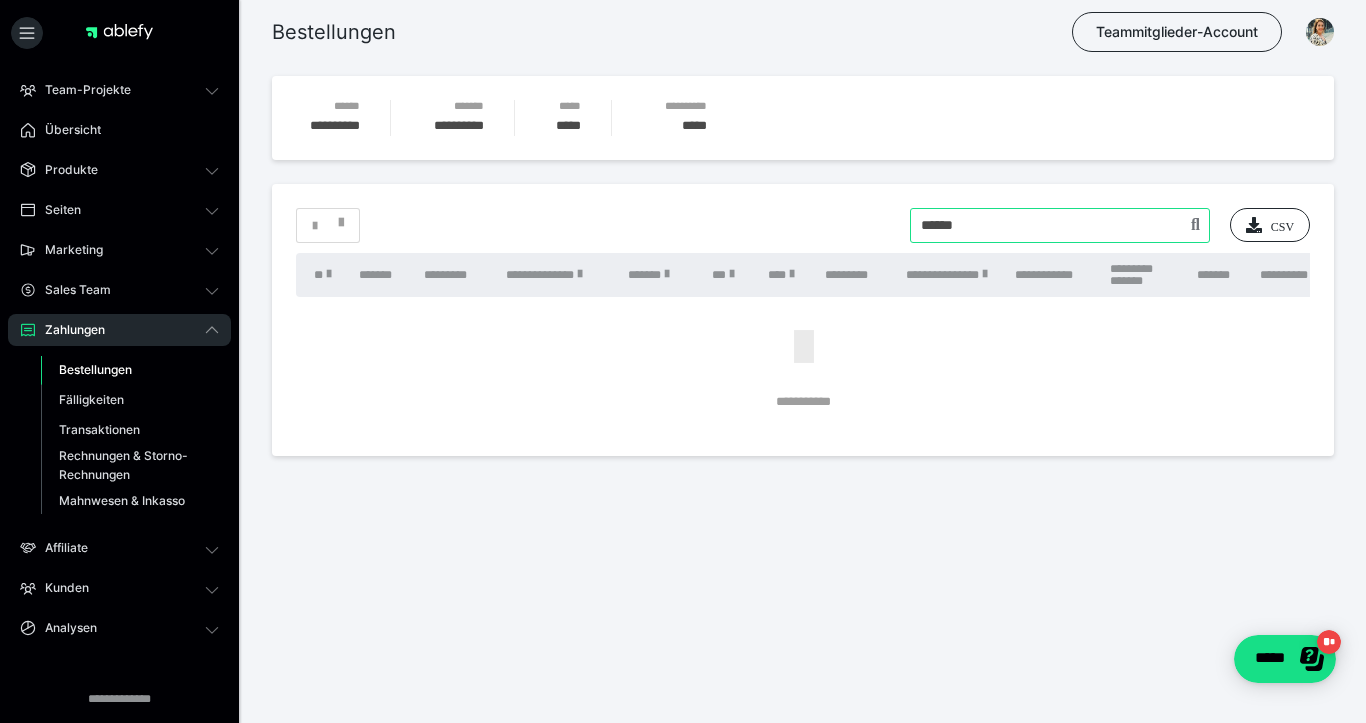 type on "******" 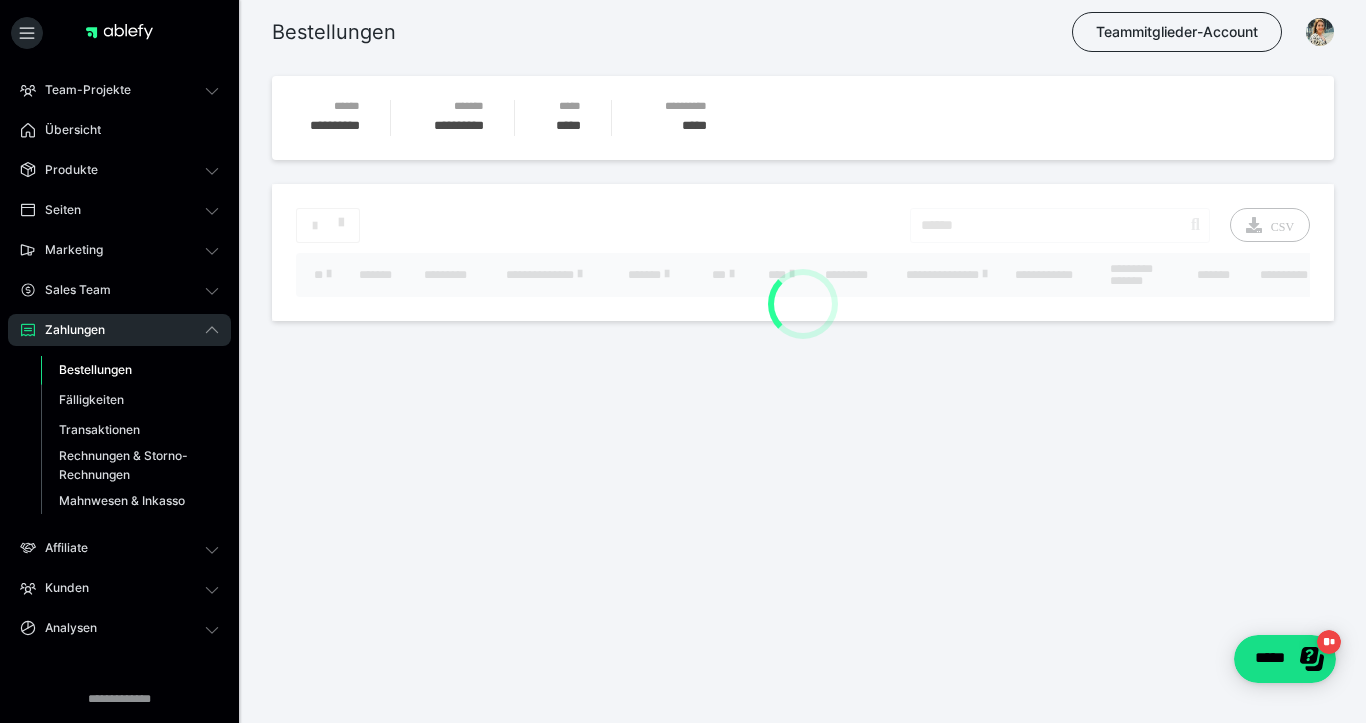 click on "Bestellungen" at bounding box center [95, 369] 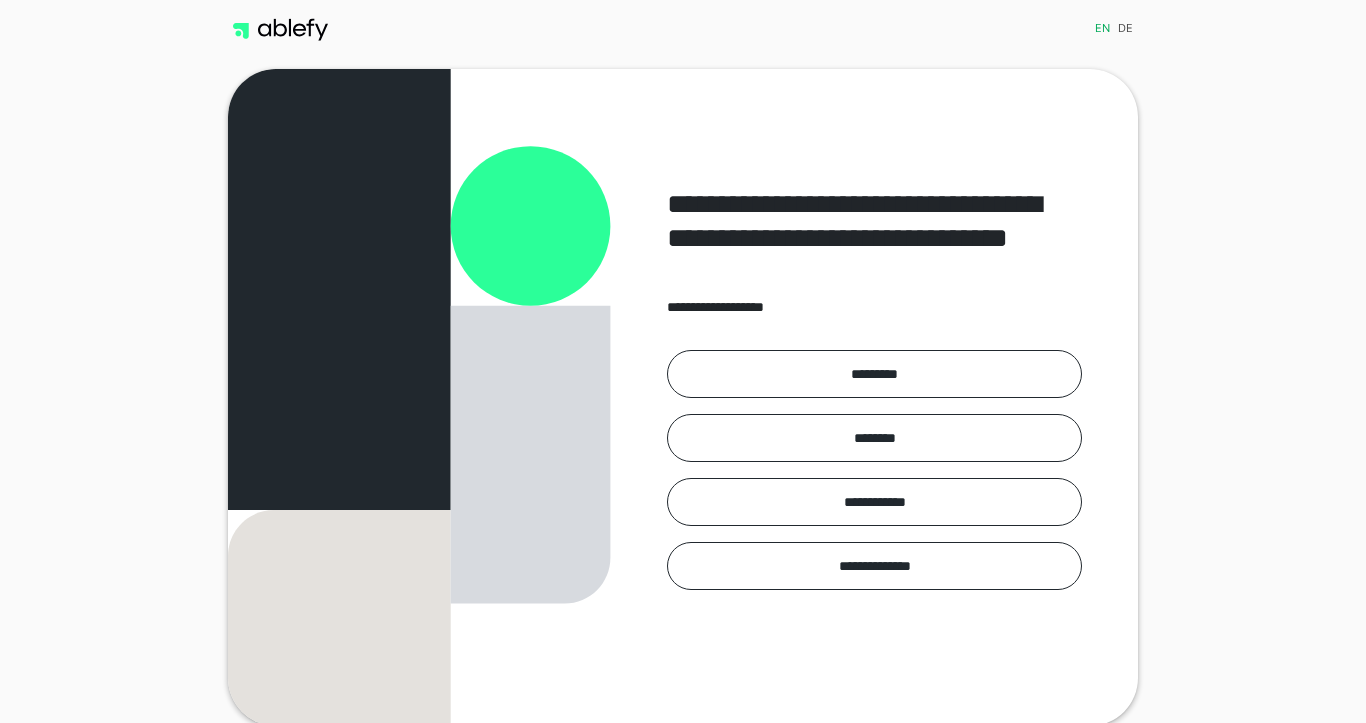 scroll, scrollTop: 0, scrollLeft: 0, axis: both 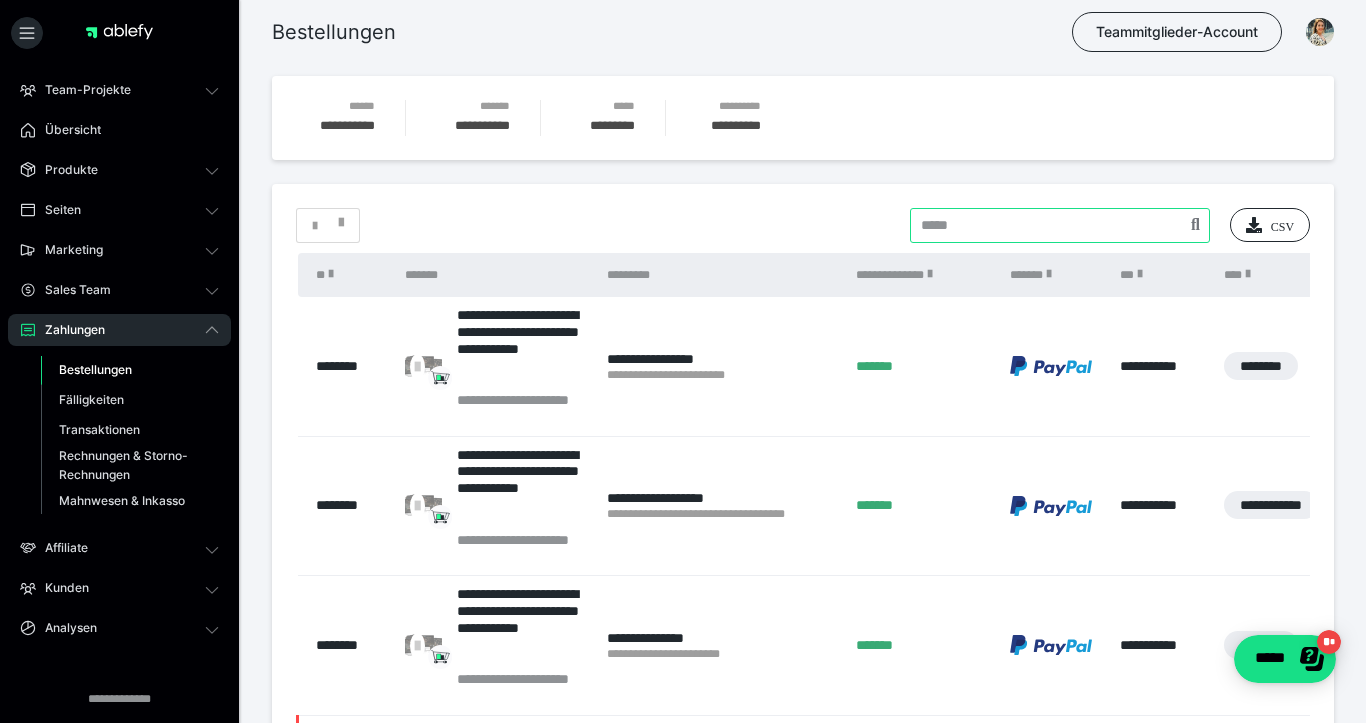 click at bounding box center [1060, 225] 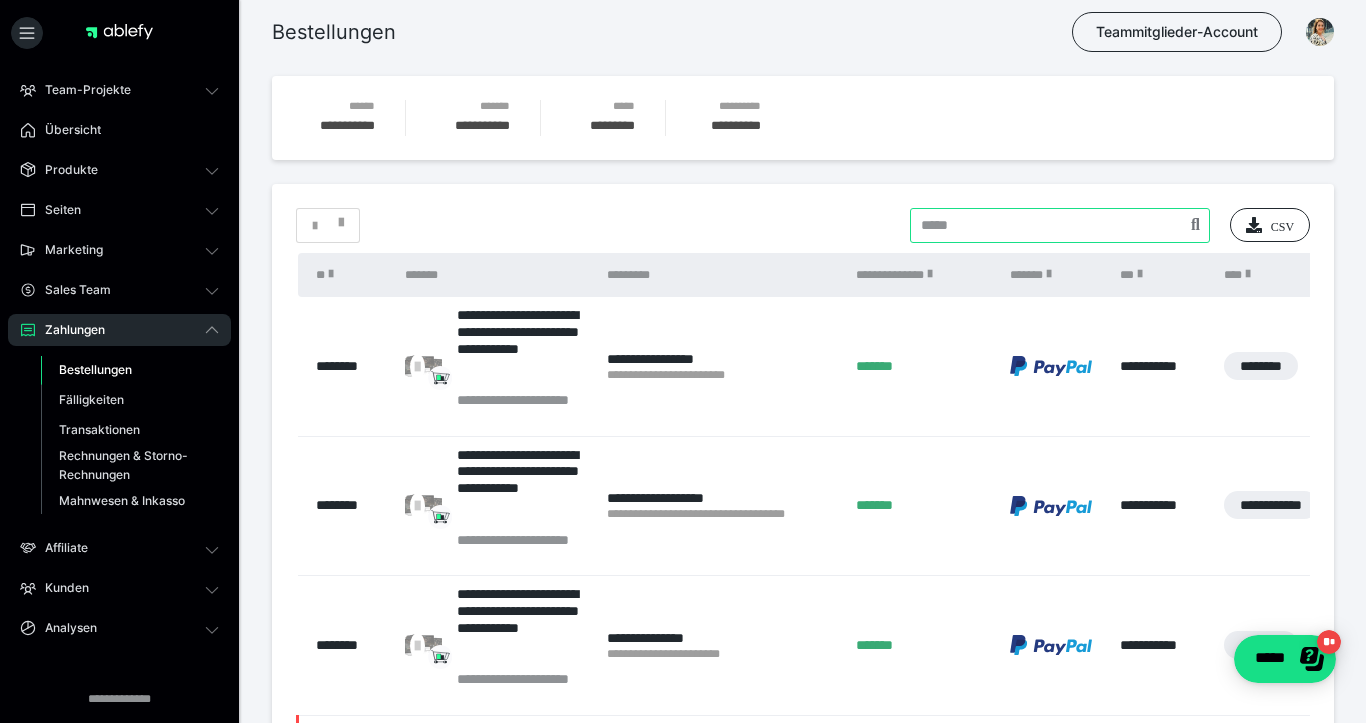 paste on "**********" 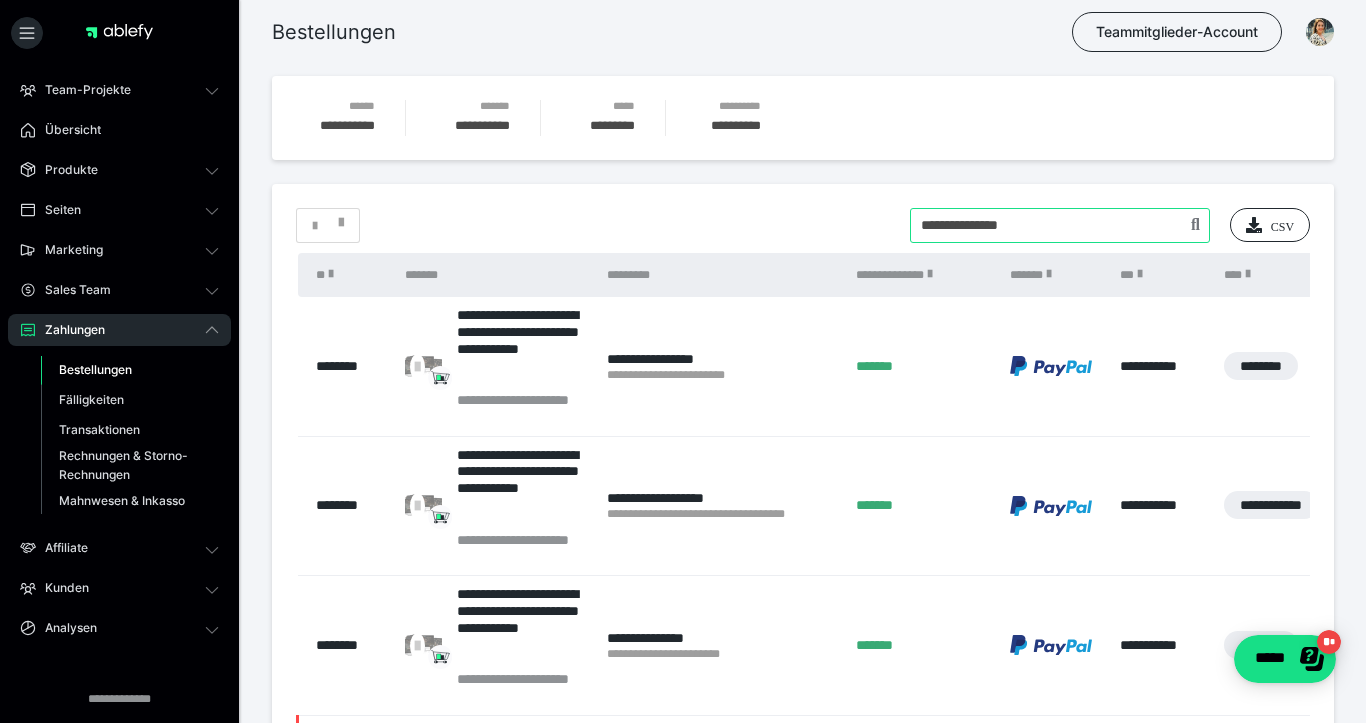 click at bounding box center [1060, 225] 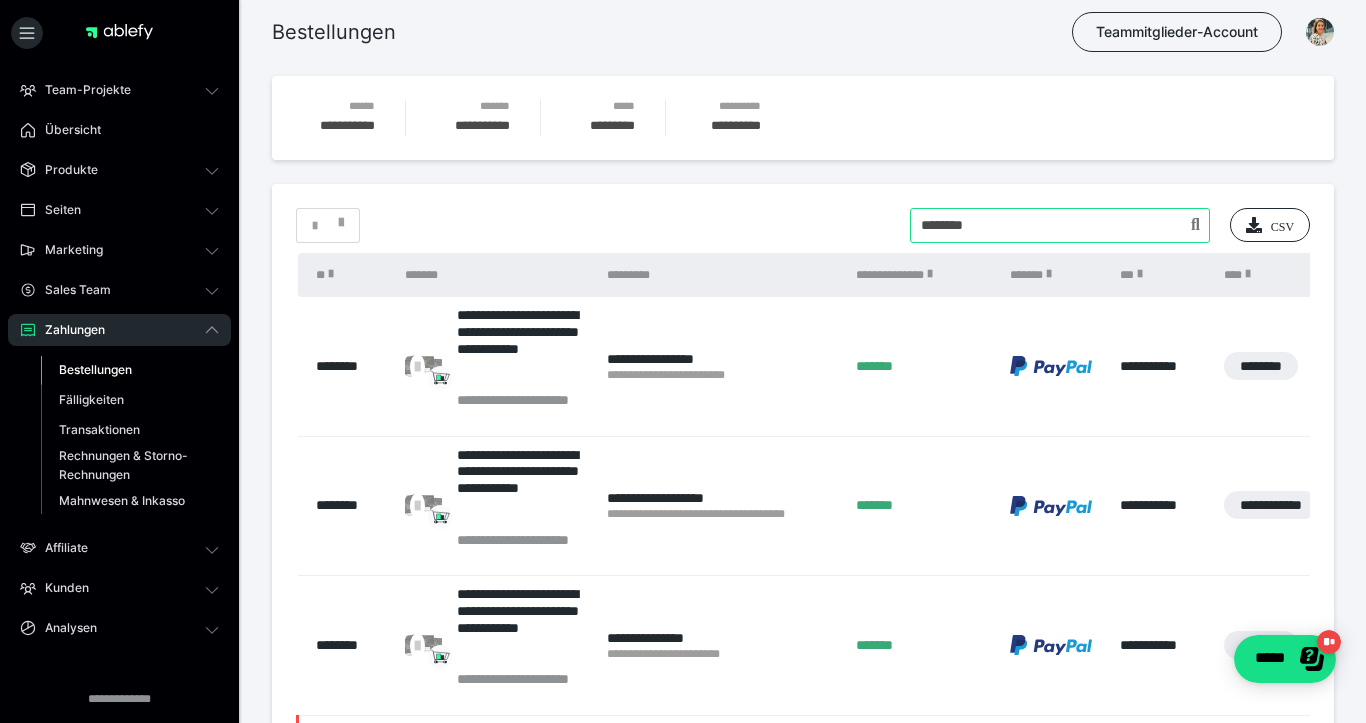type on "********" 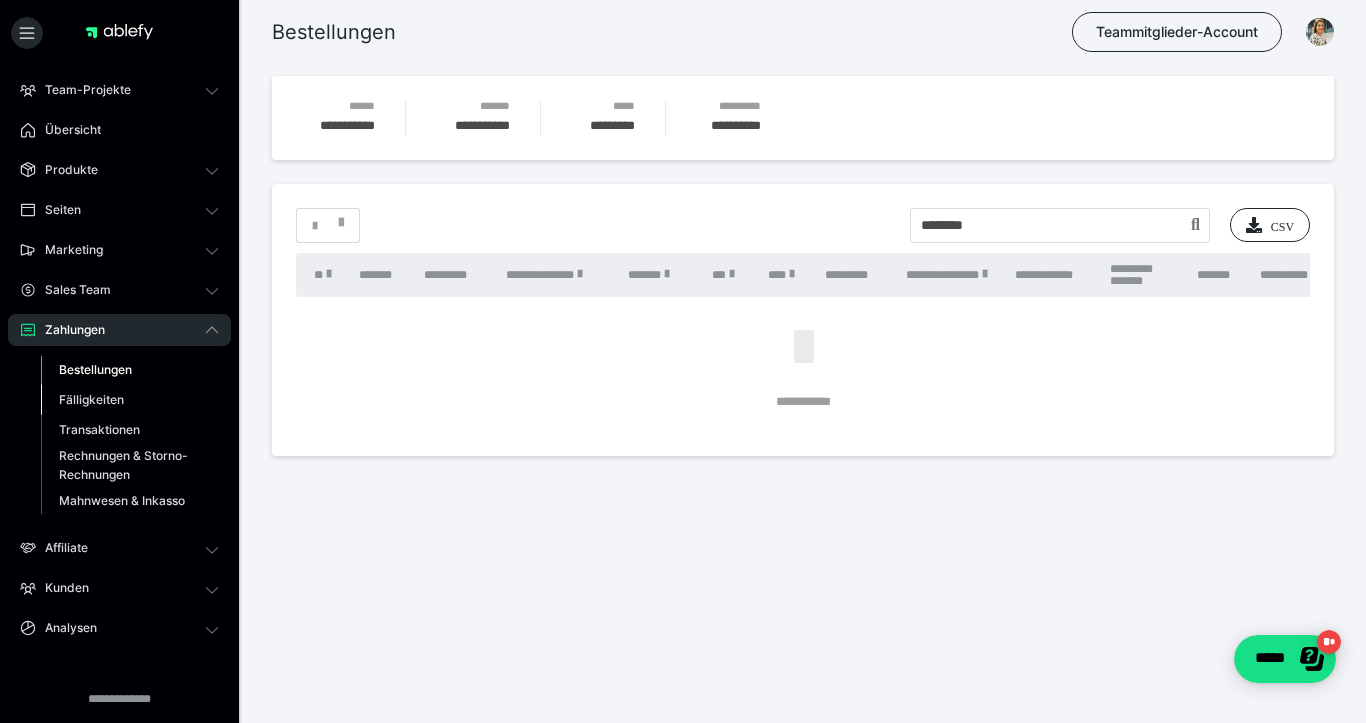 click on "Fälligkeiten" at bounding box center (91, 399) 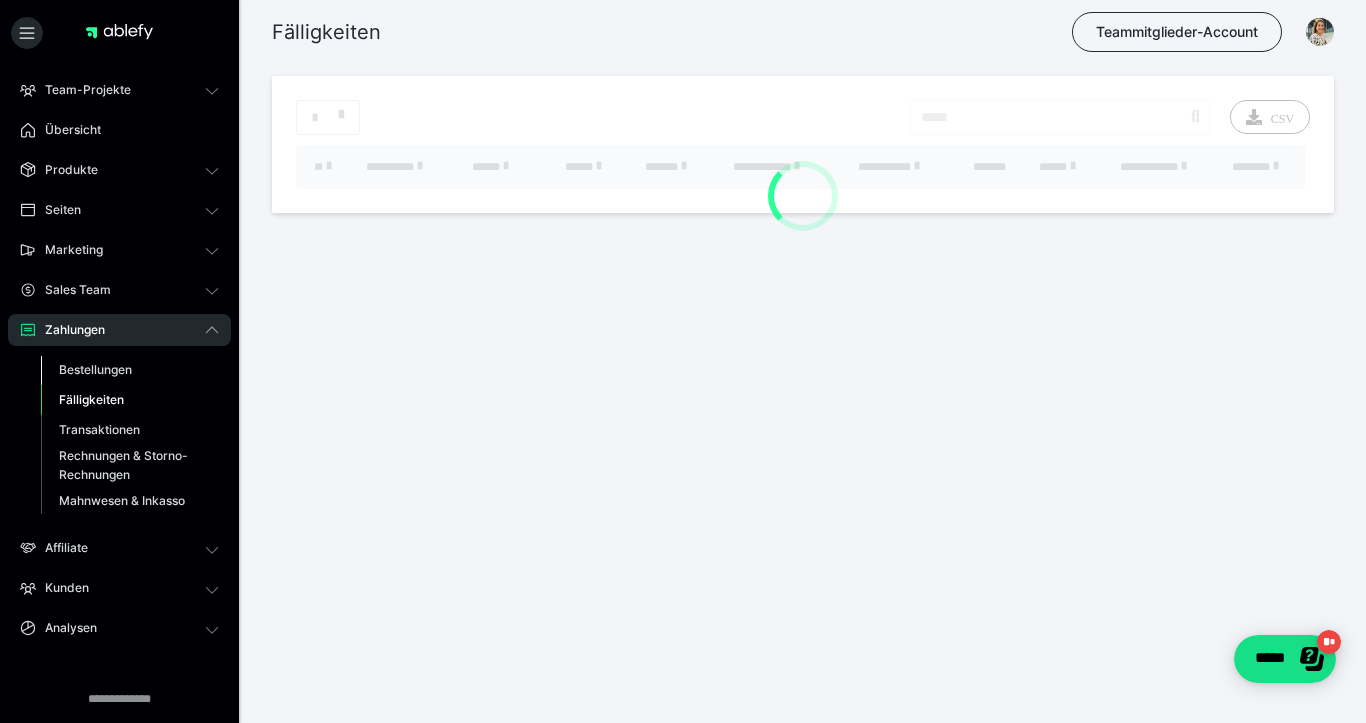 click on "Bestellungen" at bounding box center [95, 369] 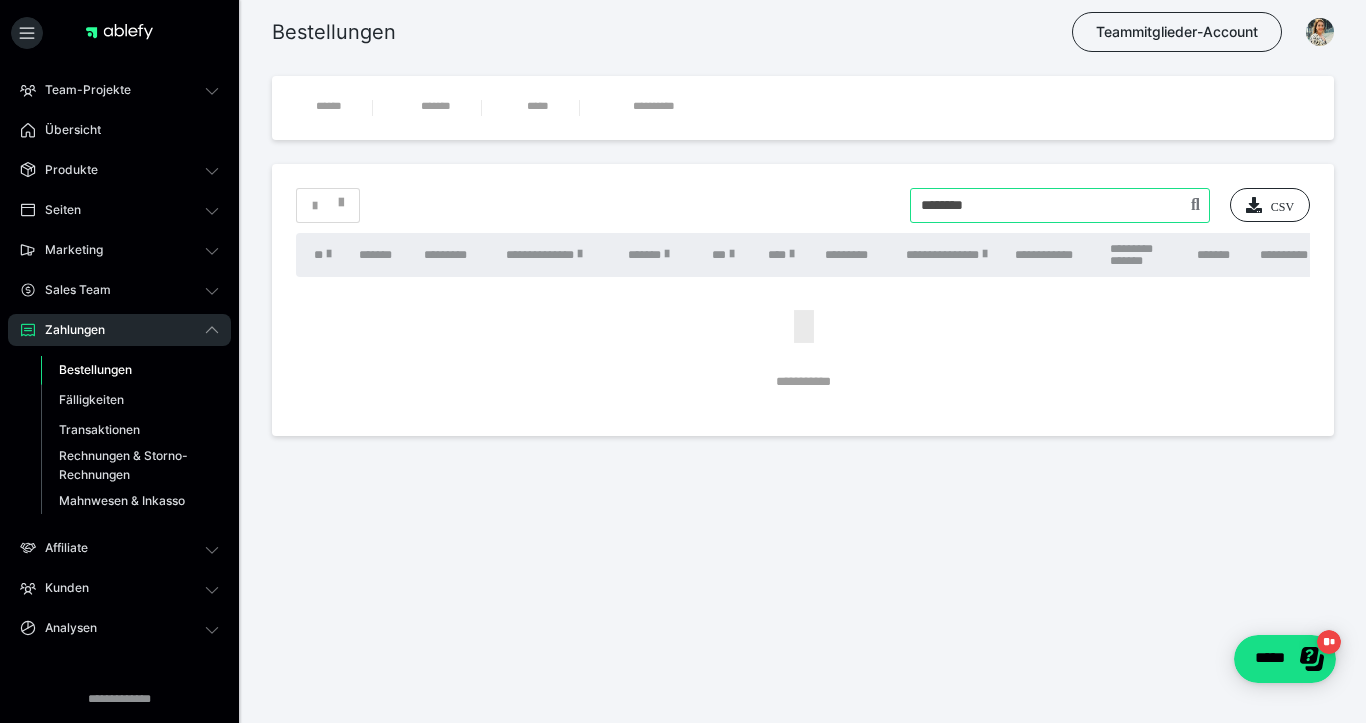 click at bounding box center [1060, 205] 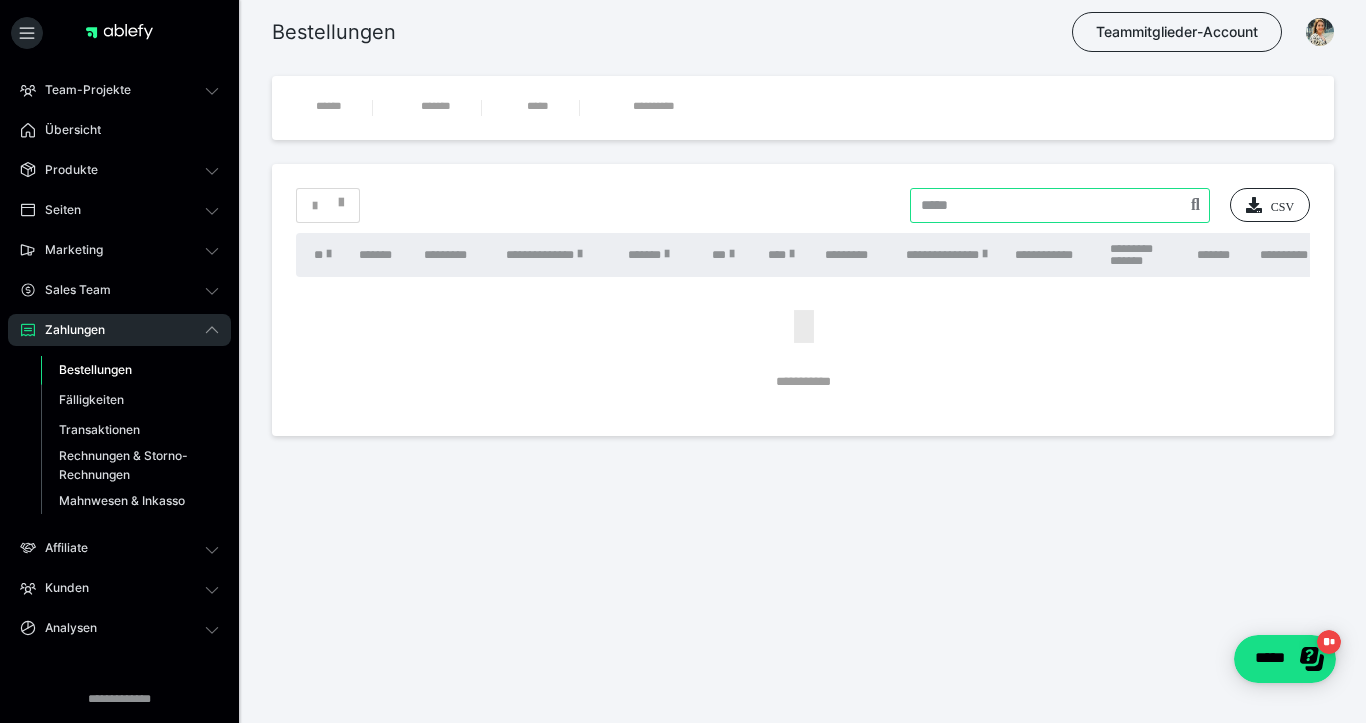 paste on "**********" 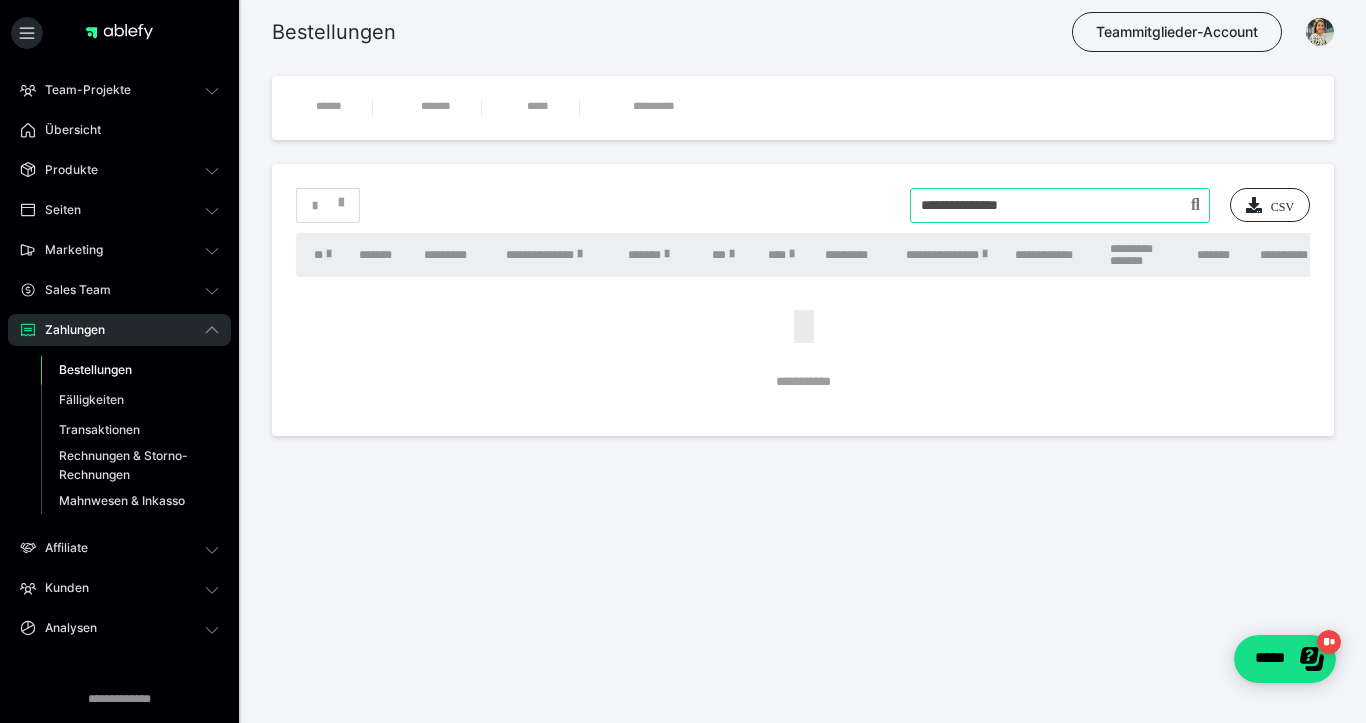 type on "**********" 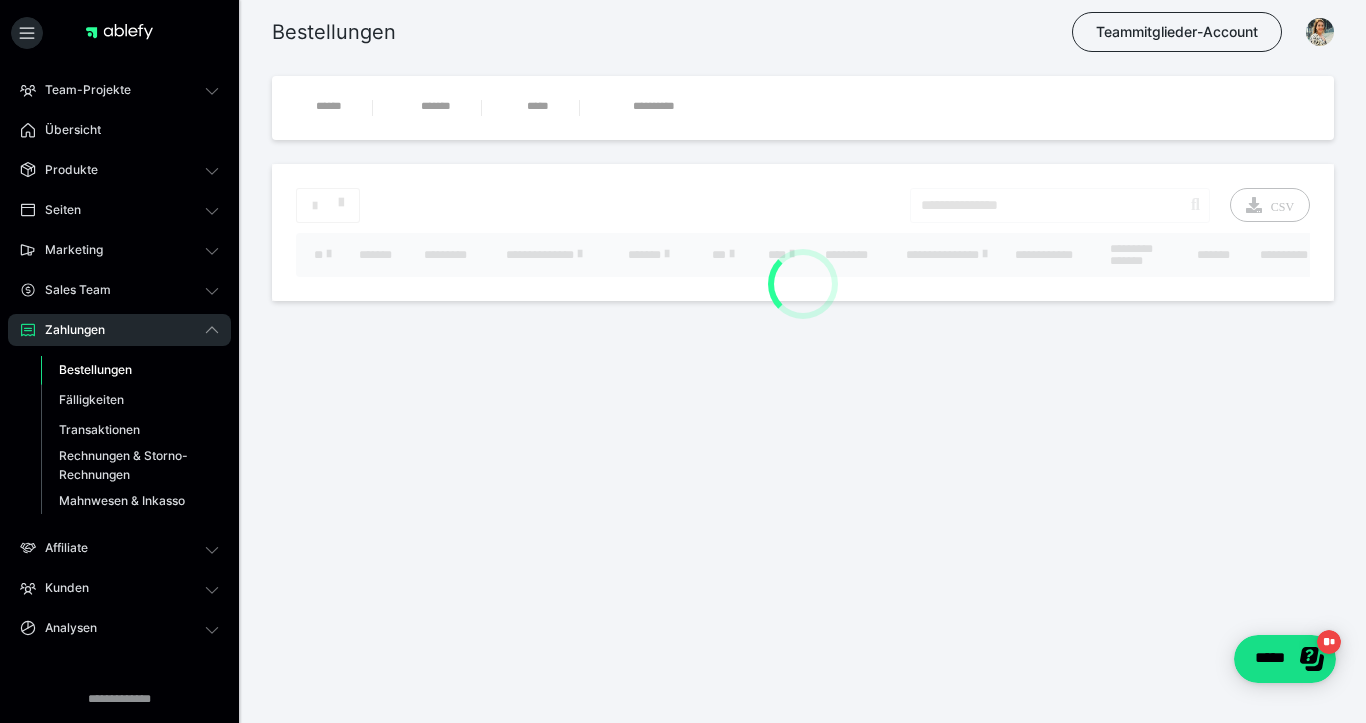 click on "**********" at bounding box center (803, 232) 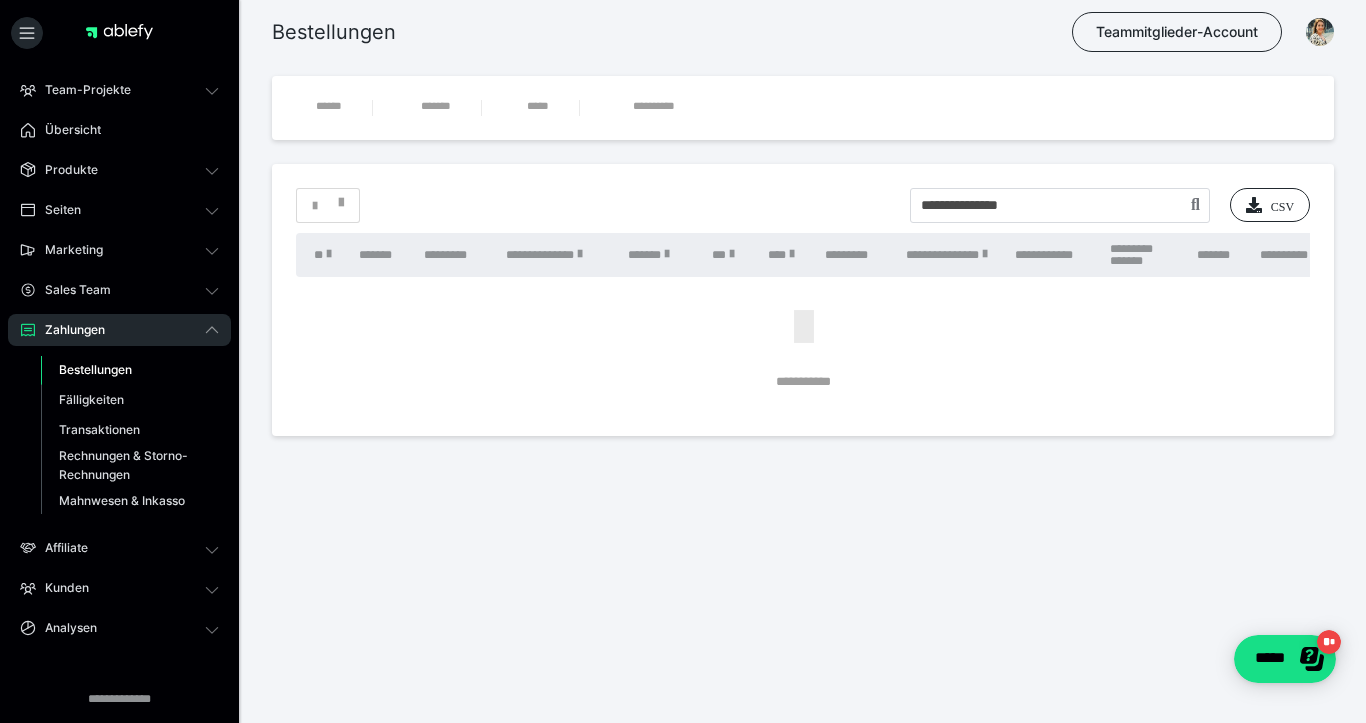 click on "Zahlungen" at bounding box center [119, 330] 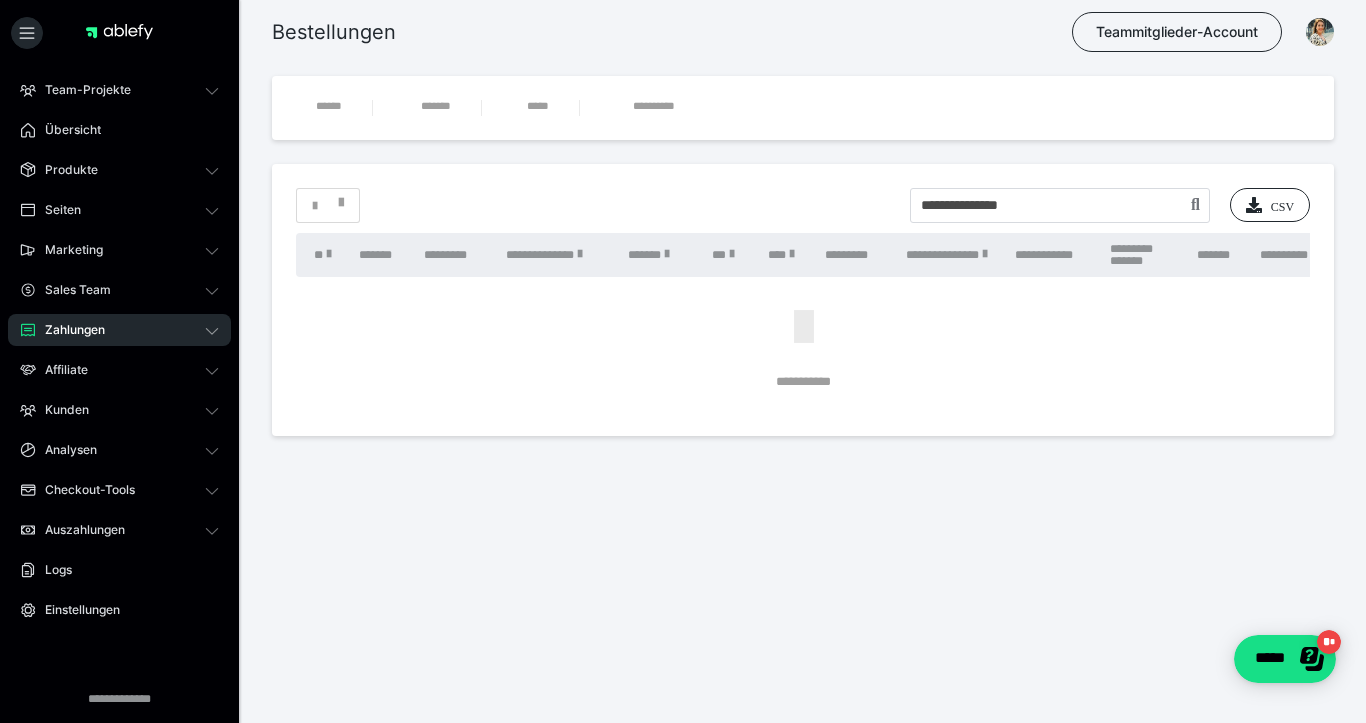 click on "Zahlungen" at bounding box center (119, 330) 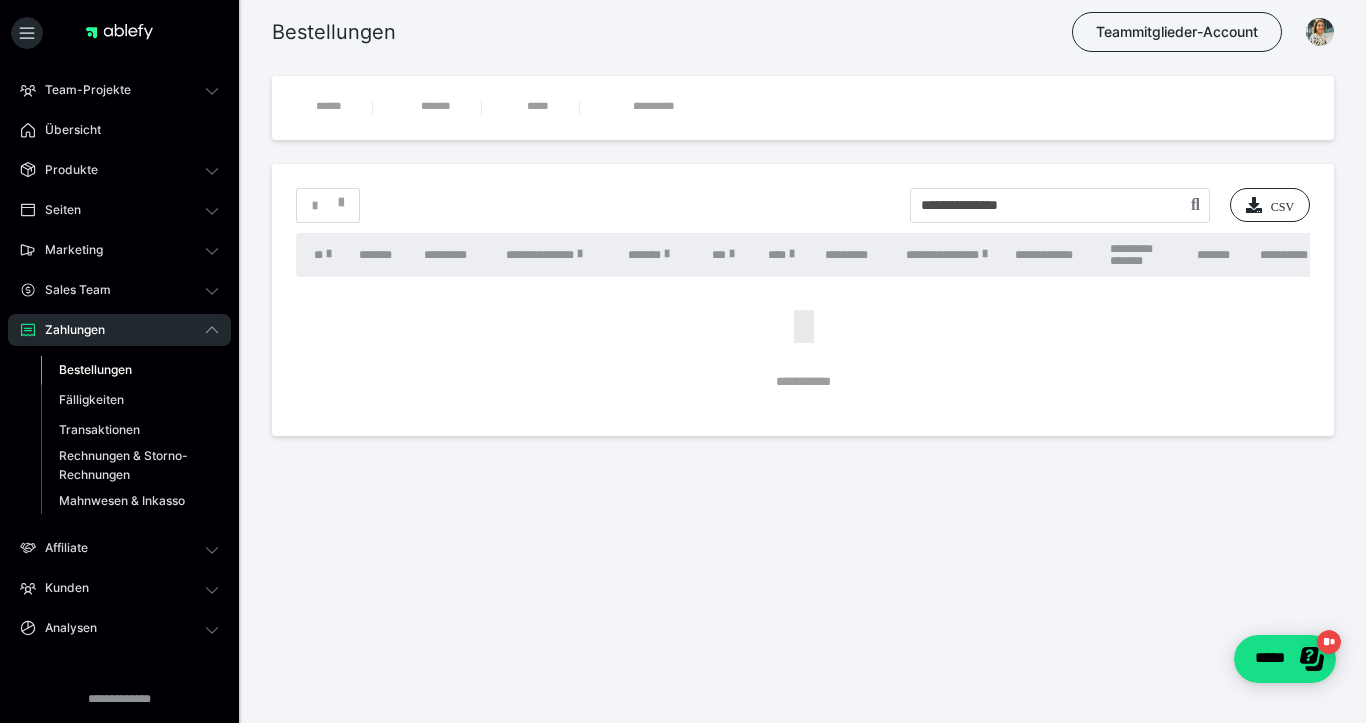 click on "Bestellungen Fälligkeiten Transaktionen Rechnungen & Storno-Rechnungen Mahnwesen & Inkasso" at bounding box center [119, 435] 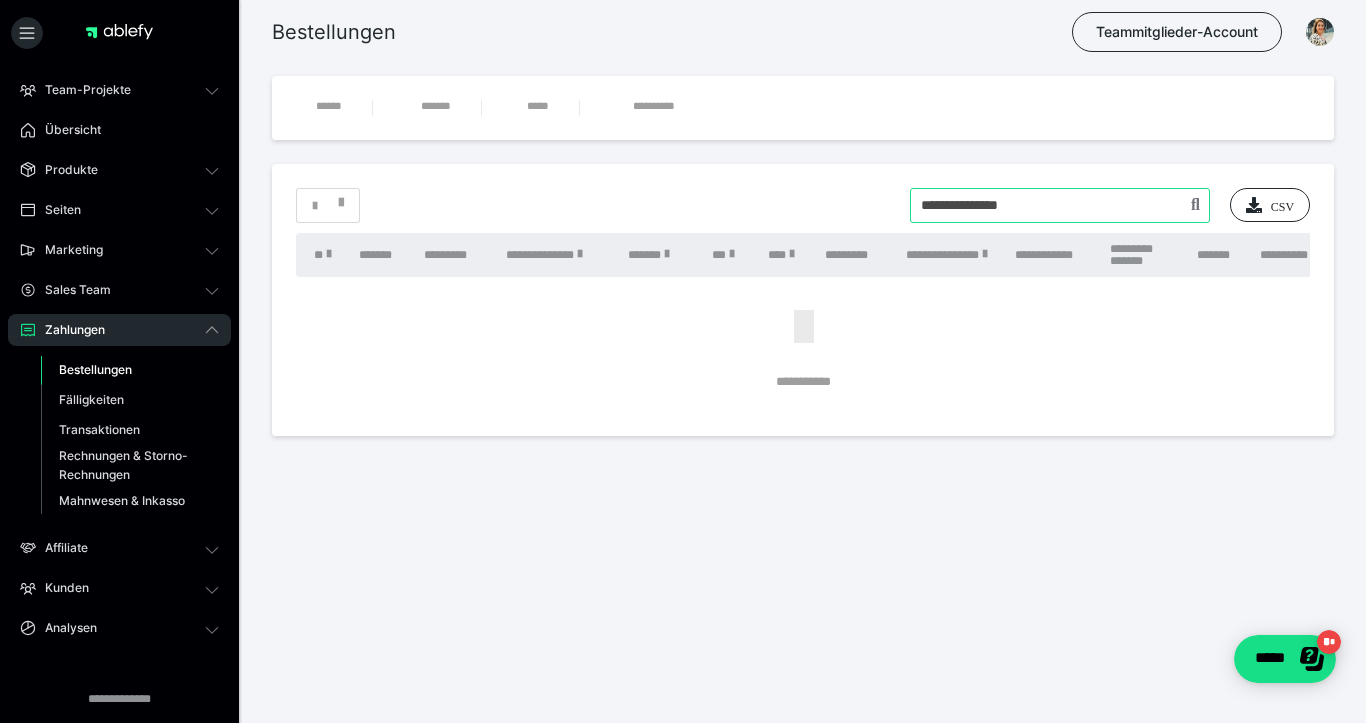 click at bounding box center [1060, 205] 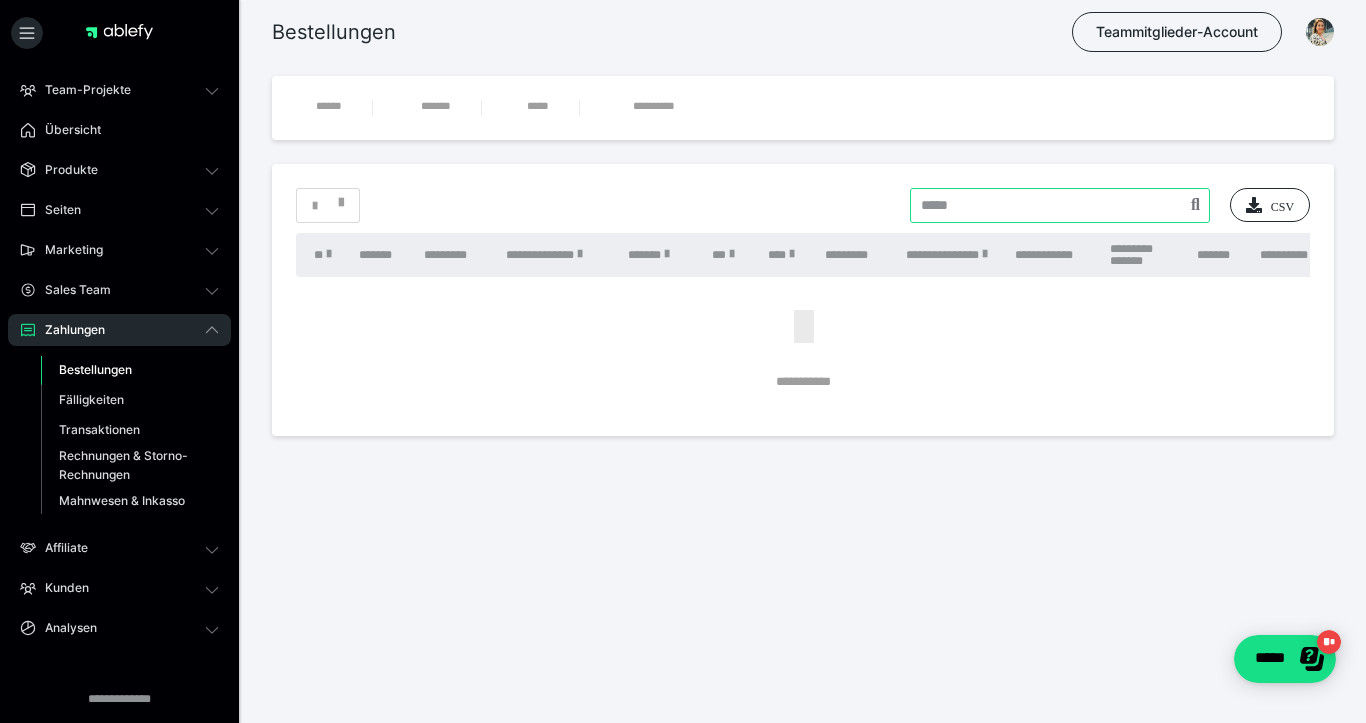 type 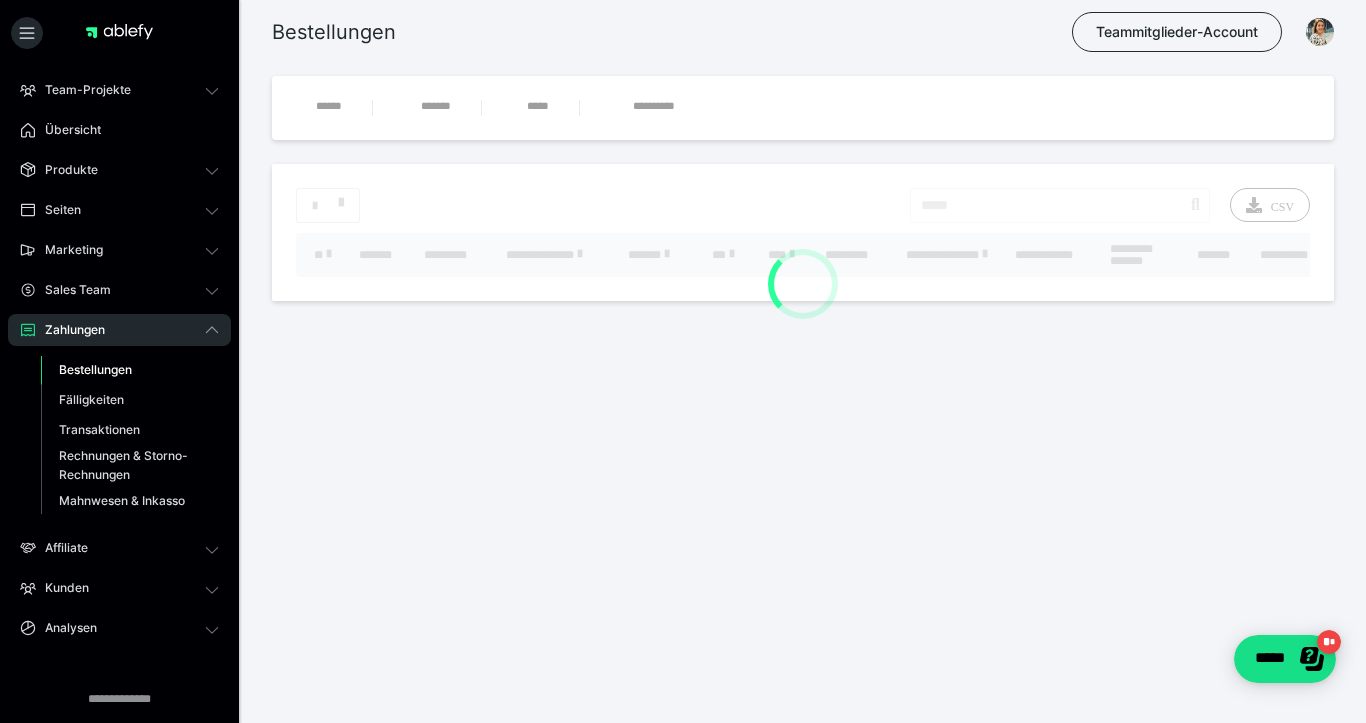 click at bounding box center [119, 32] 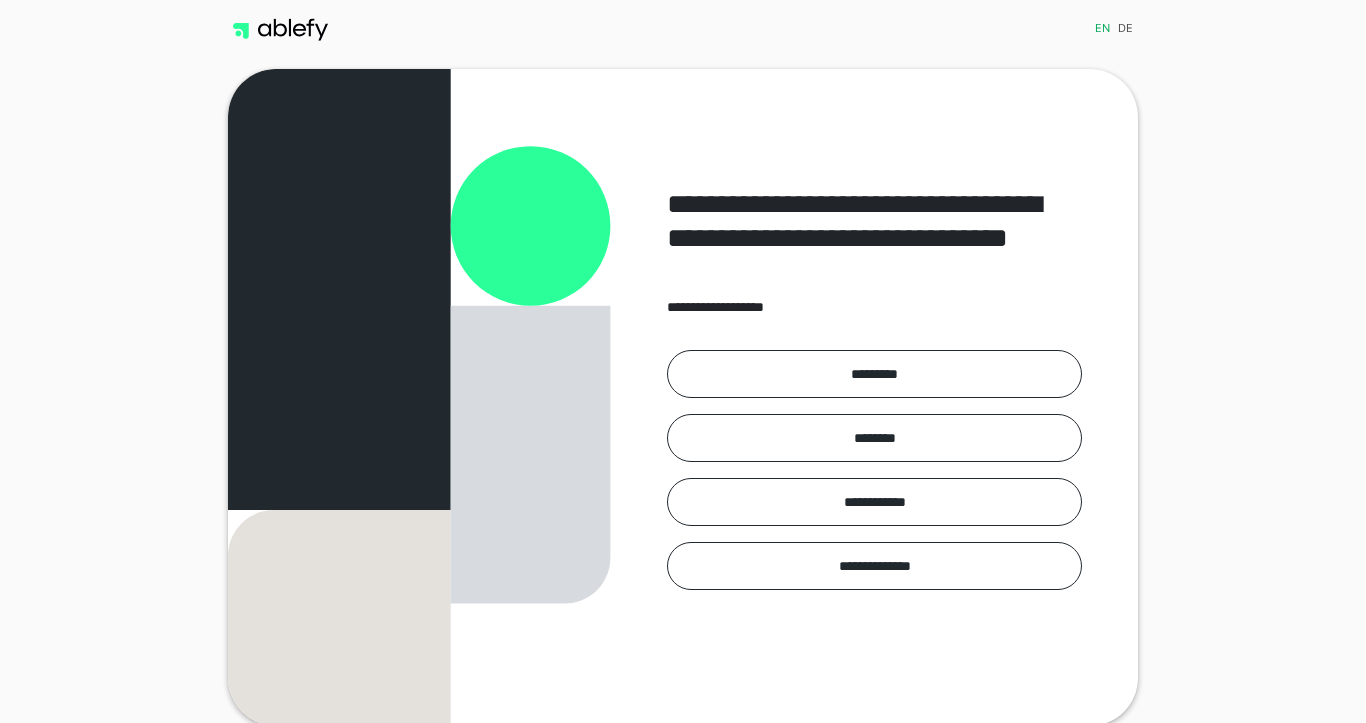 scroll, scrollTop: 0, scrollLeft: 0, axis: both 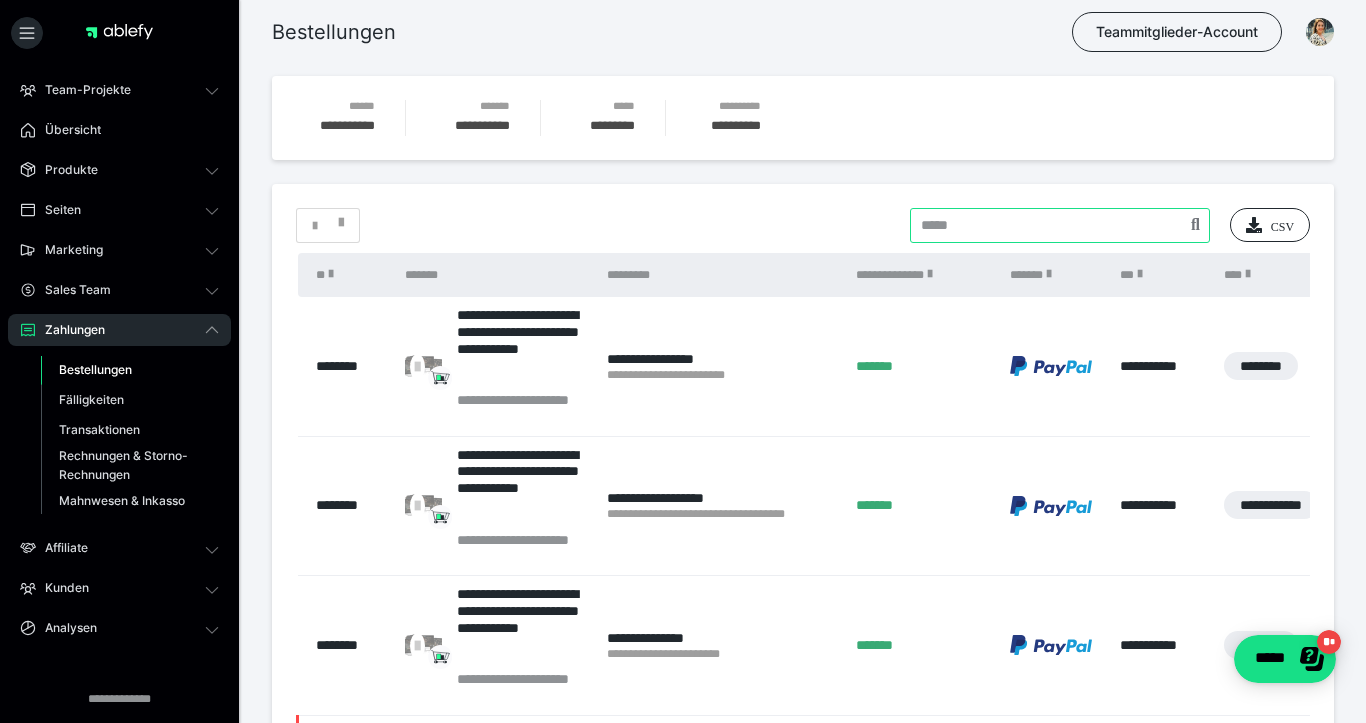 click at bounding box center (1060, 225) 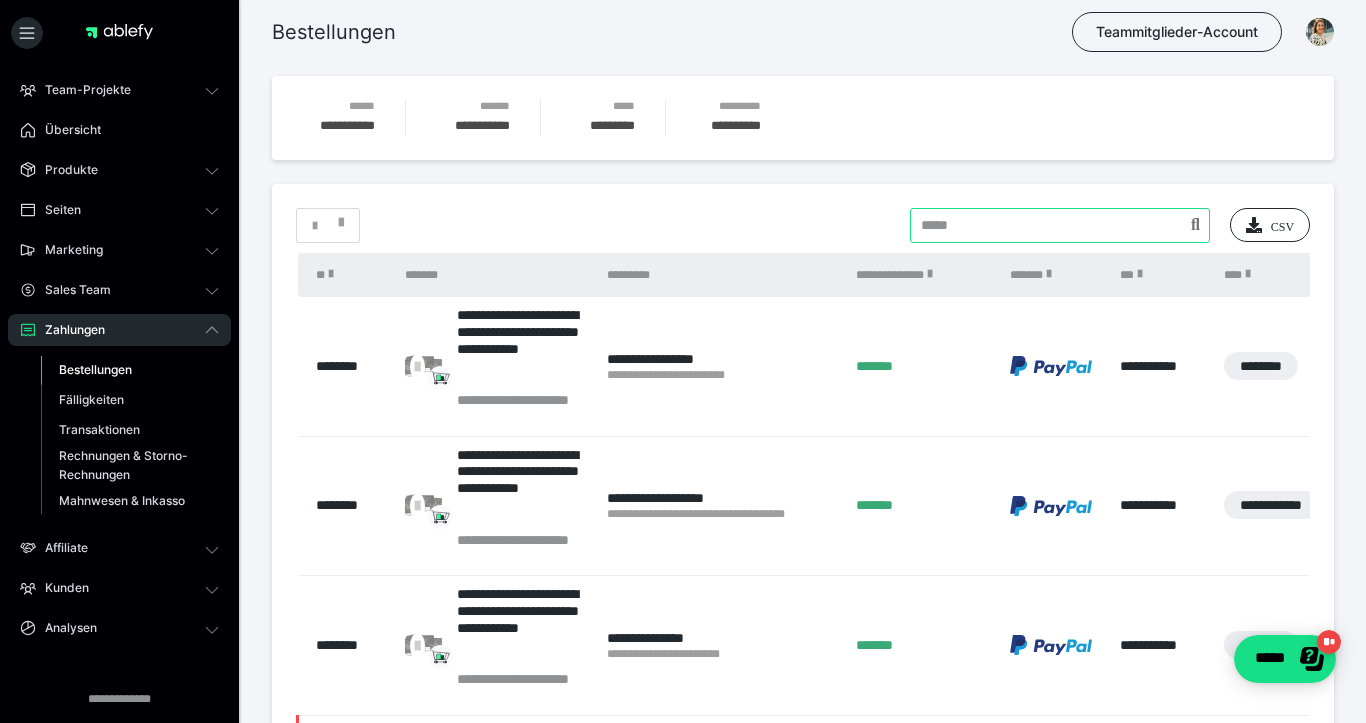 click at bounding box center (1060, 225) 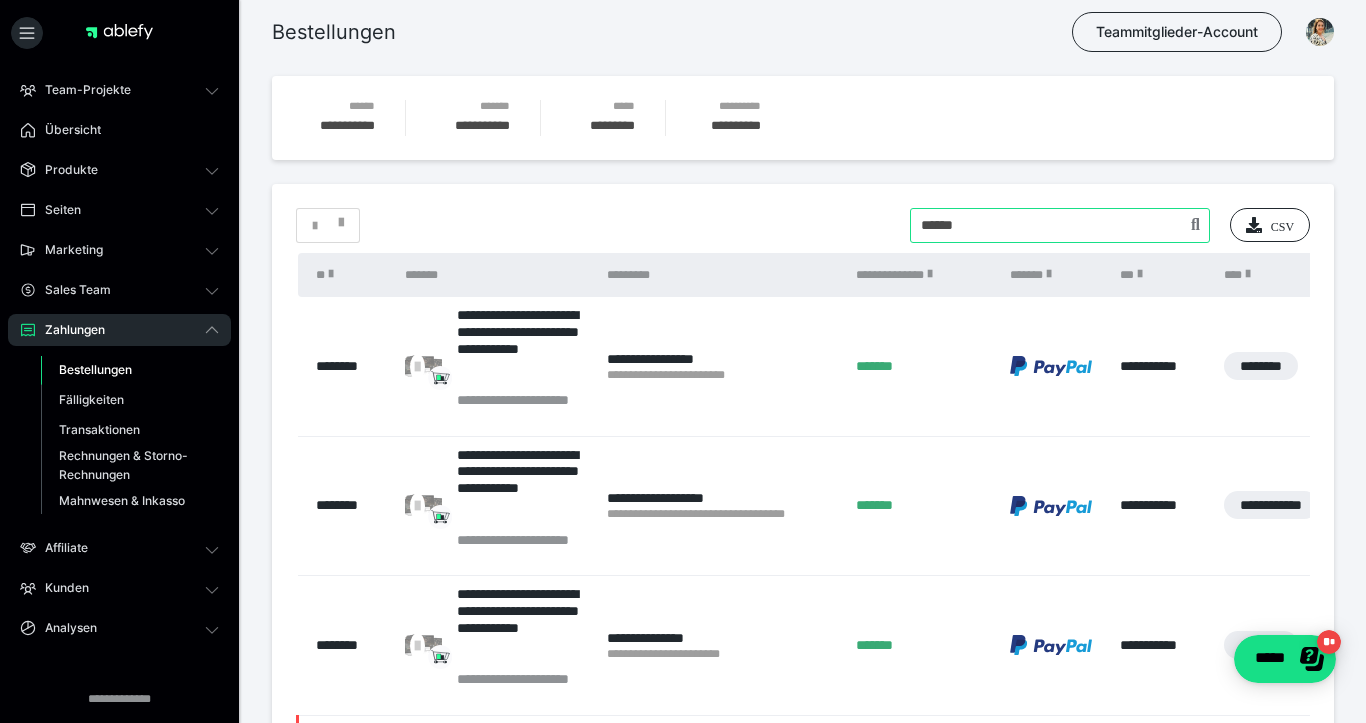 type on "******" 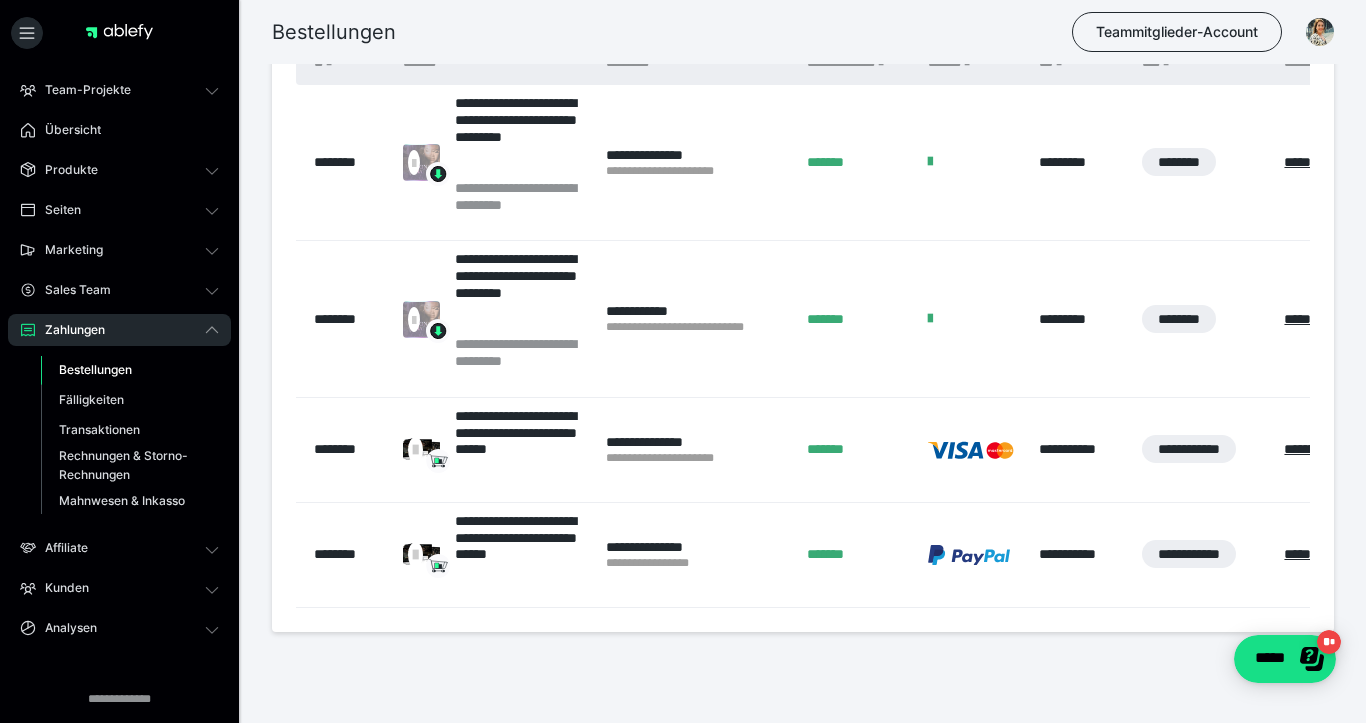 scroll, scrollTop: 213, scrollLeft: 0, axis: vertical 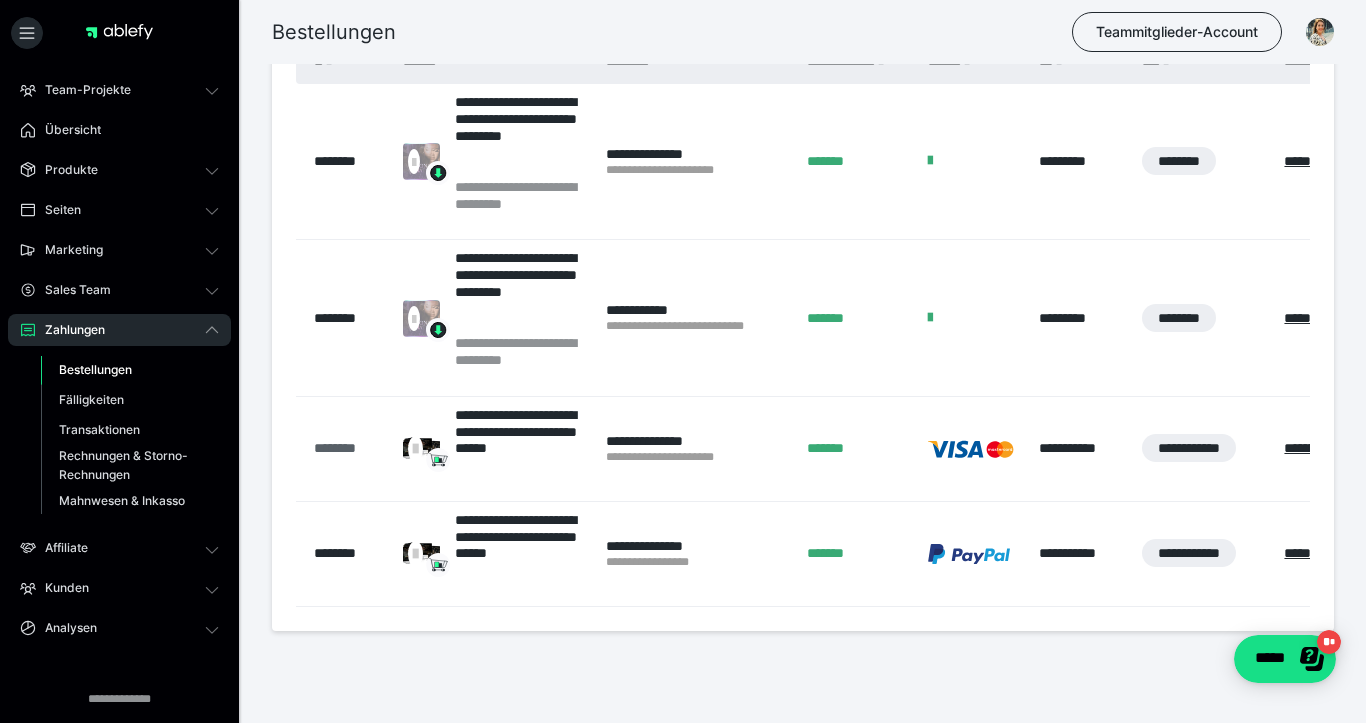click on "********" at bounding box center (348, 448) 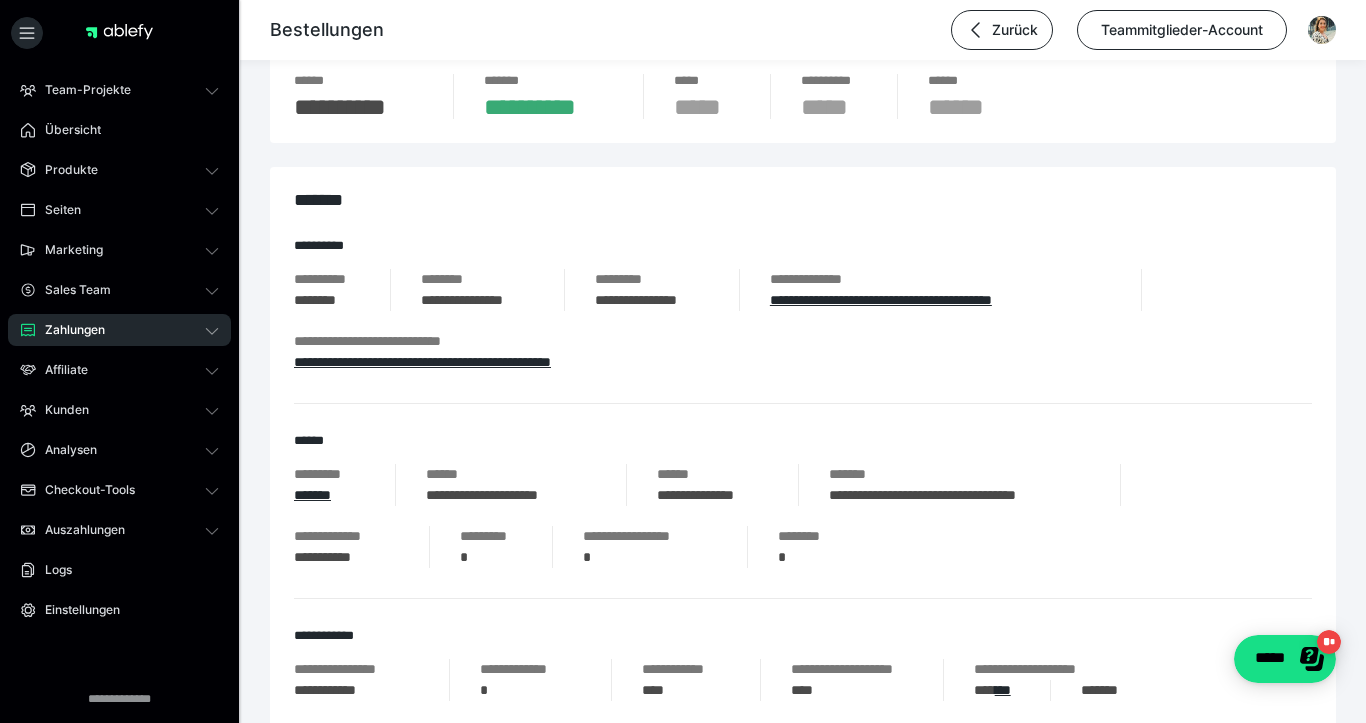 scroll, scrollTop: 114, scrollLeft: 0, axis: vertical 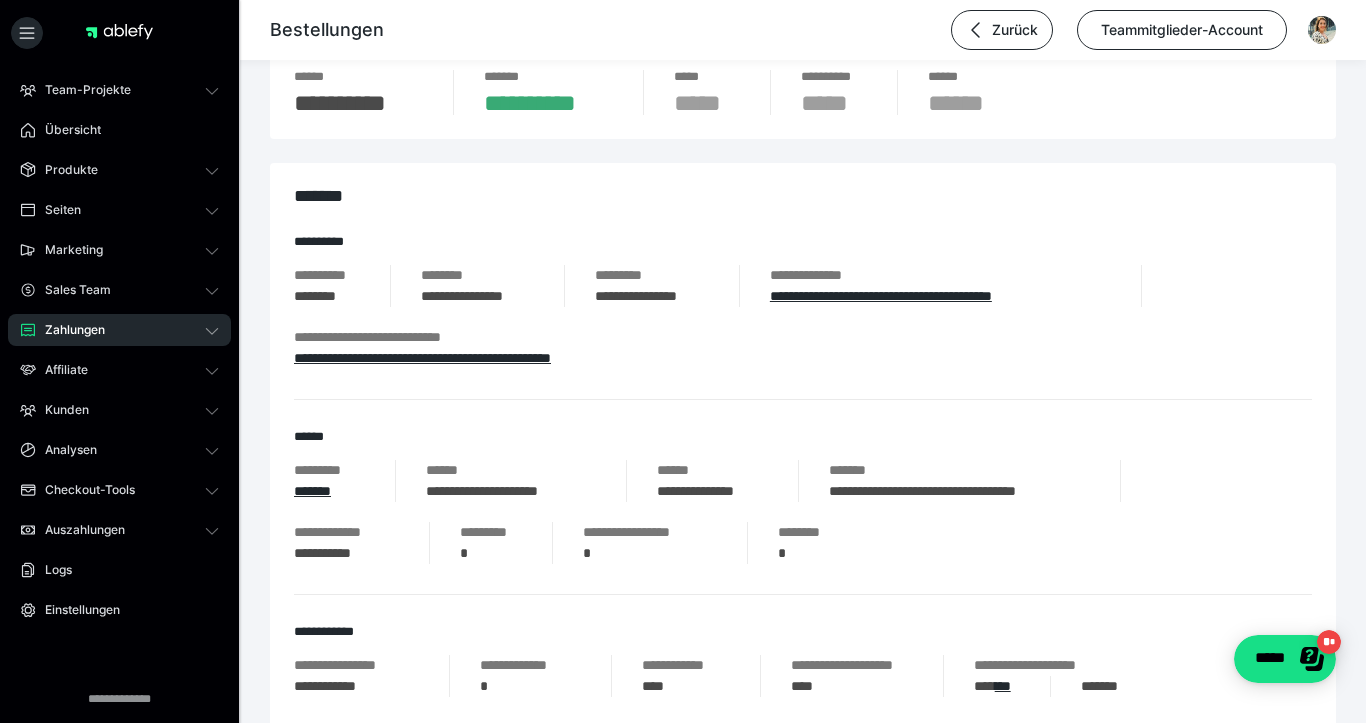 click on "**********" at bounding box center (712, 491) 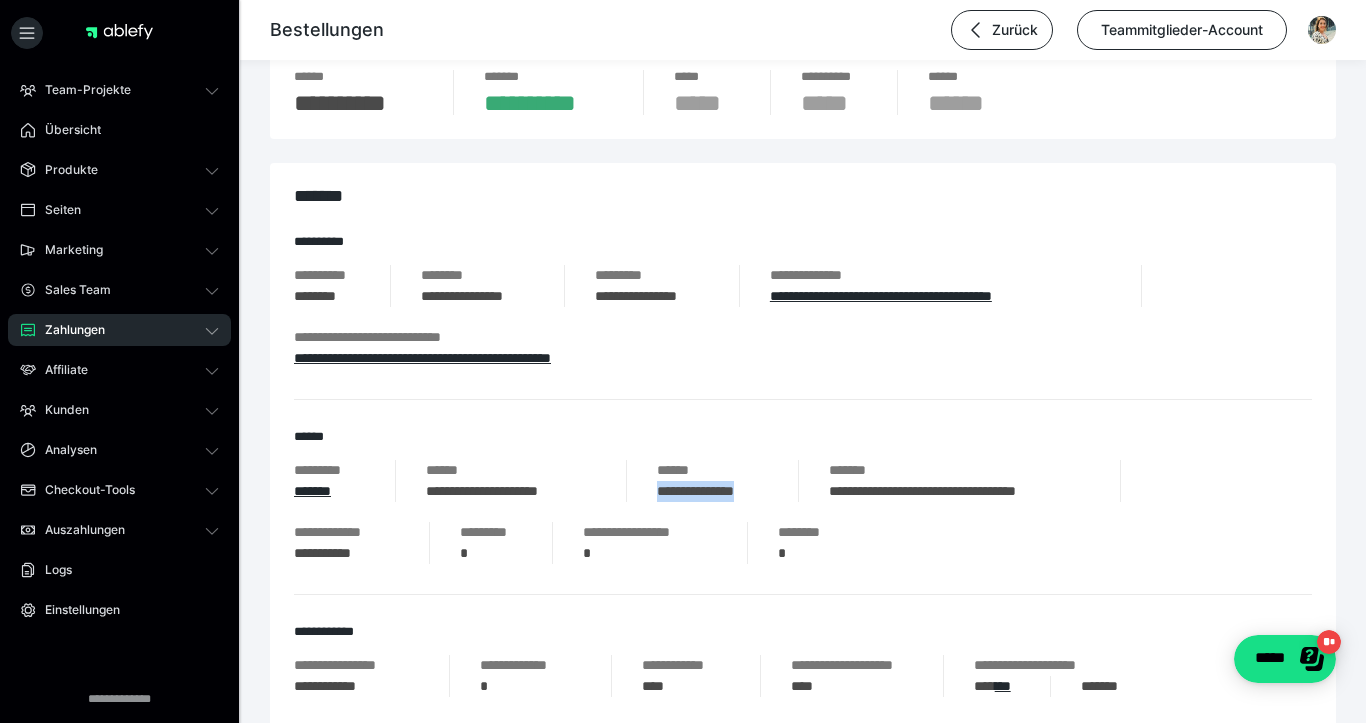 drag, startPoint x: 663, startPoint y: 493, endPoint x: 731, endPoint y: 493, distance: 68 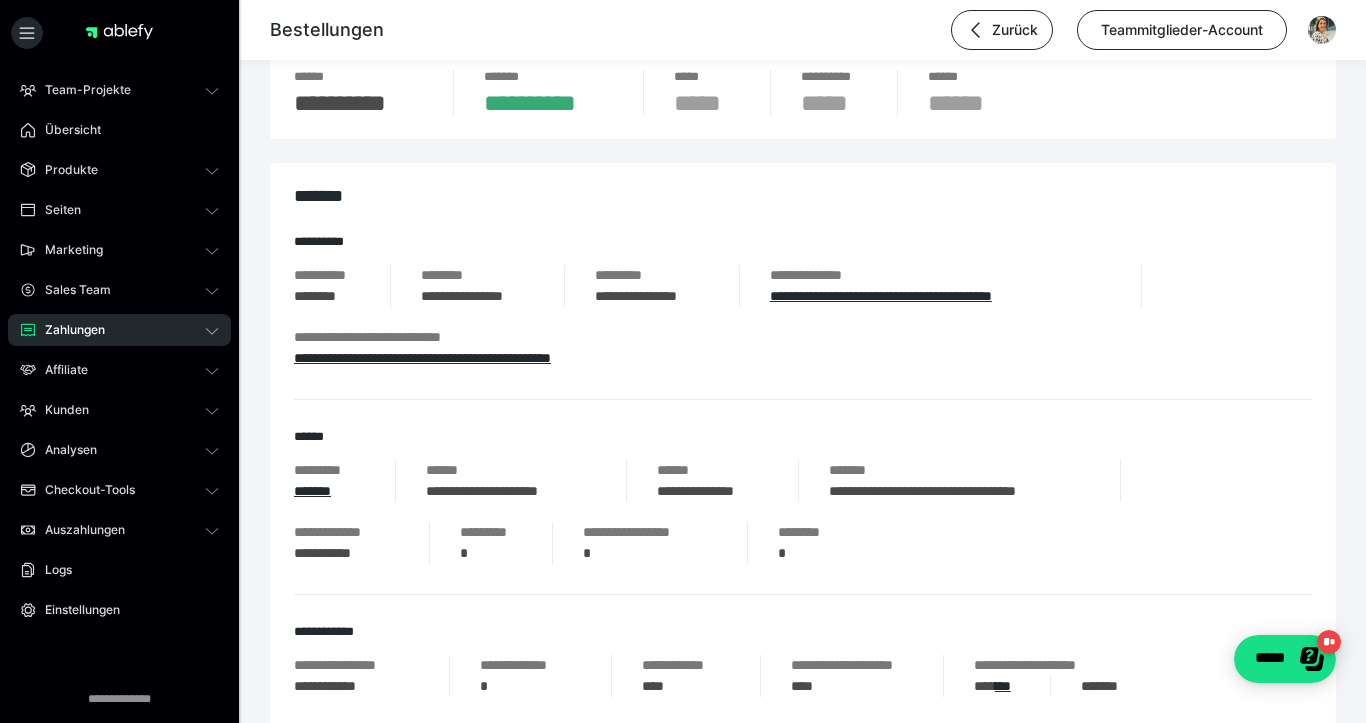 click on "**********" at bounding box center (511, 491) 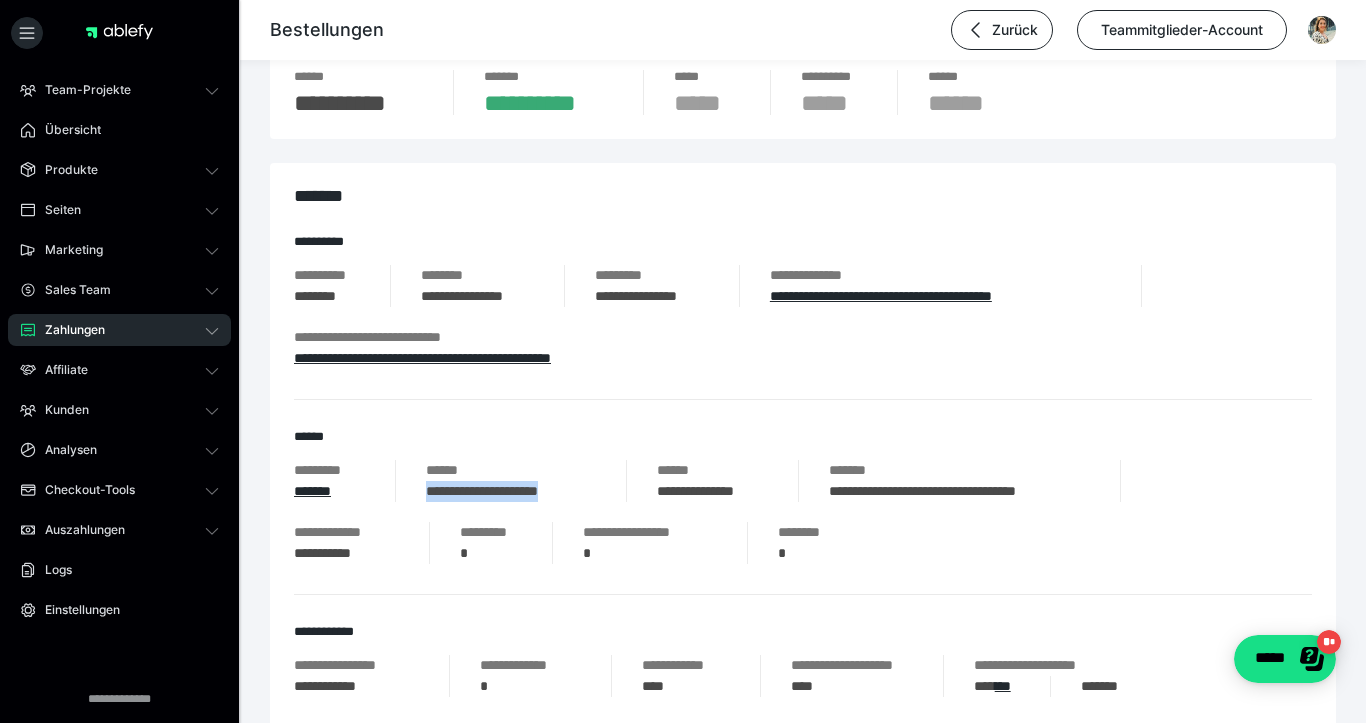 drag, startPoint x: 456, startPoint y: 494, endPoint x: 591, endPoint y: 494, distance: 135 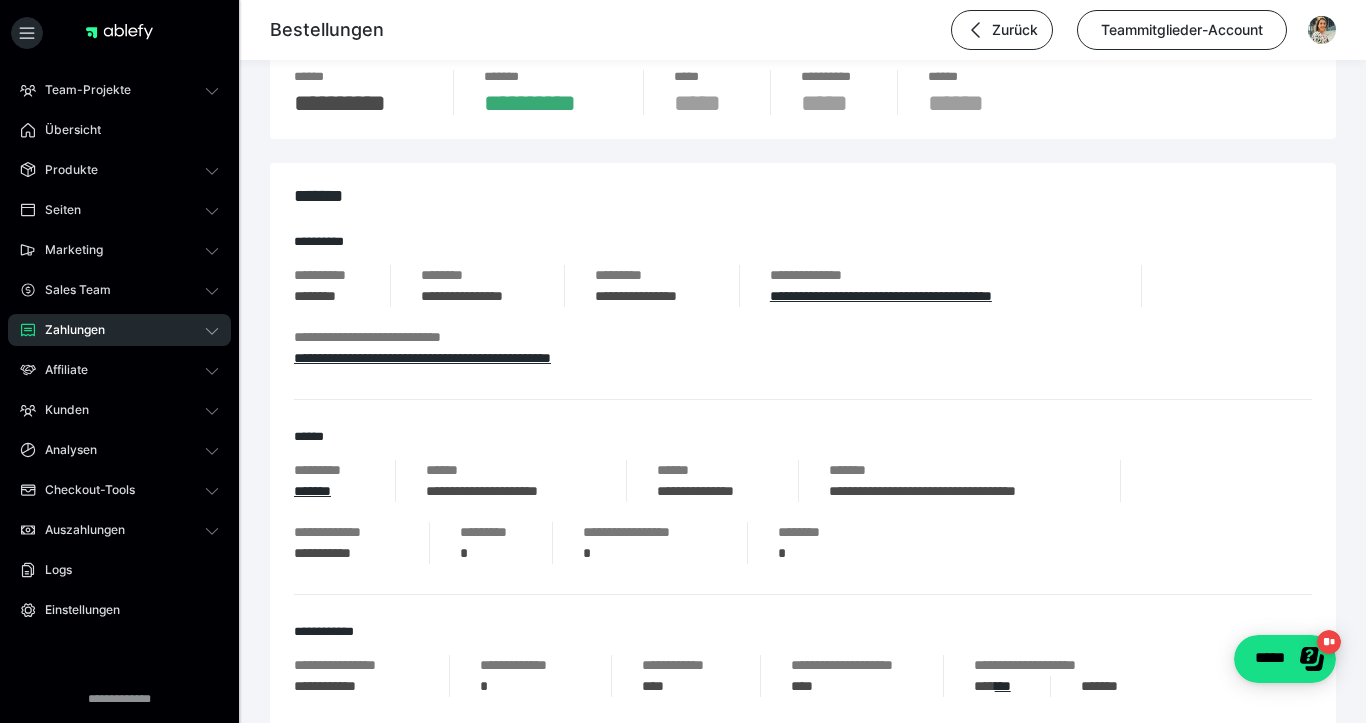 click on "**********" at bounding box center (803, 317) 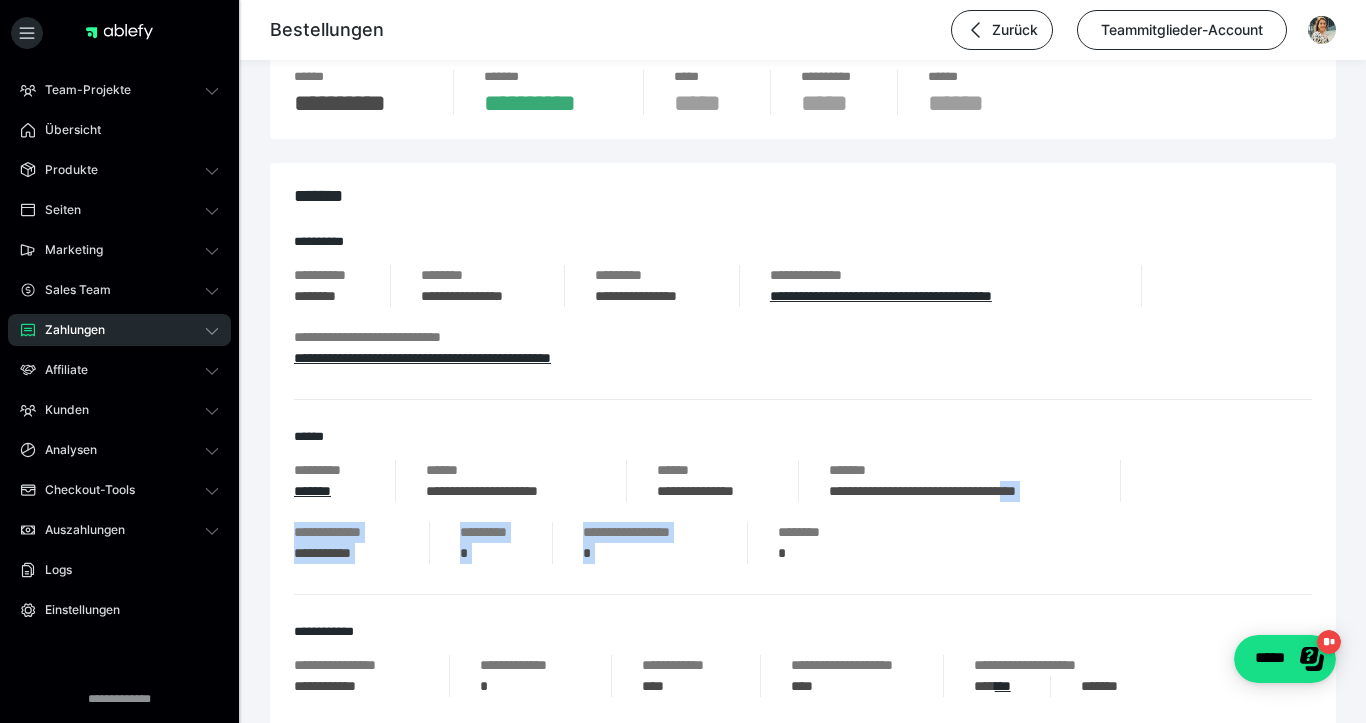 drag, startPoint x: 826, startPoint y: 493, endPoint x: 1060, endPoint y: 494, distance: 234.00214 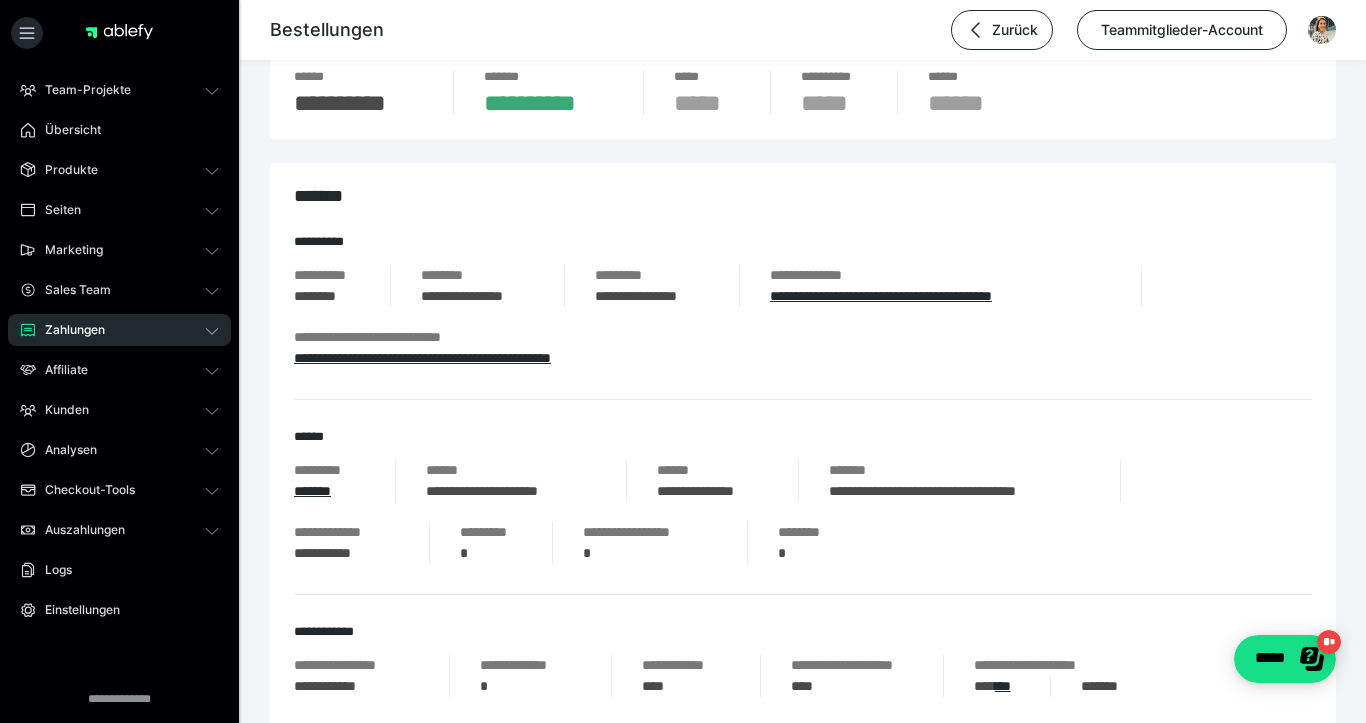 click on "**********" at bounding box center (959, 491) 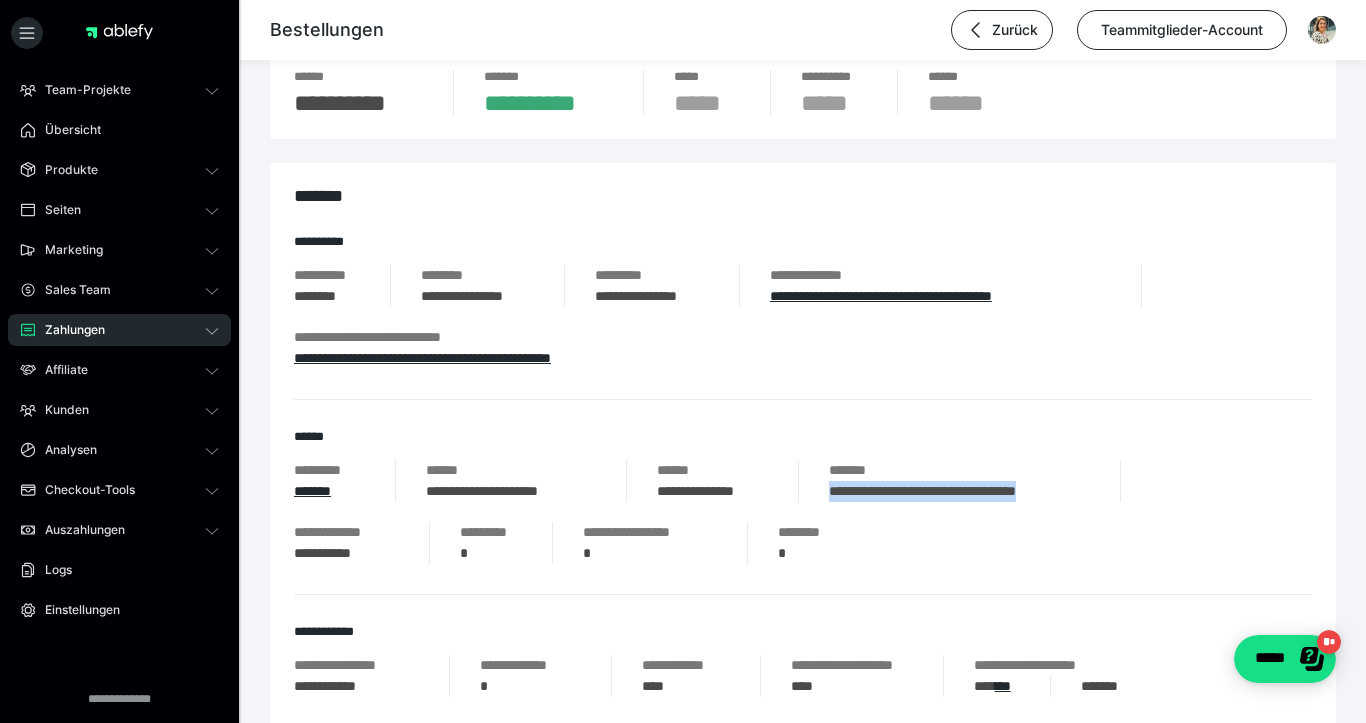drag, startPoint x: 838, startPoint y: 494, endPoint x: 1081, endPoint y: 488, distance: 243.07407 